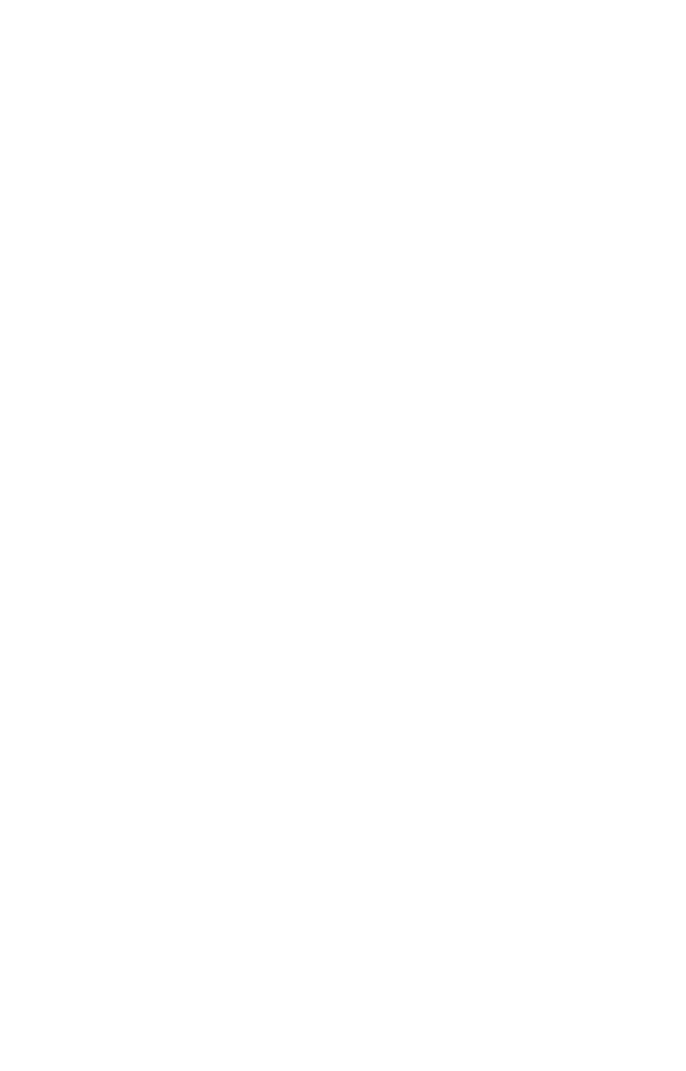 scroll, scrollTop: 0, scrollLeft: 0, axis: both 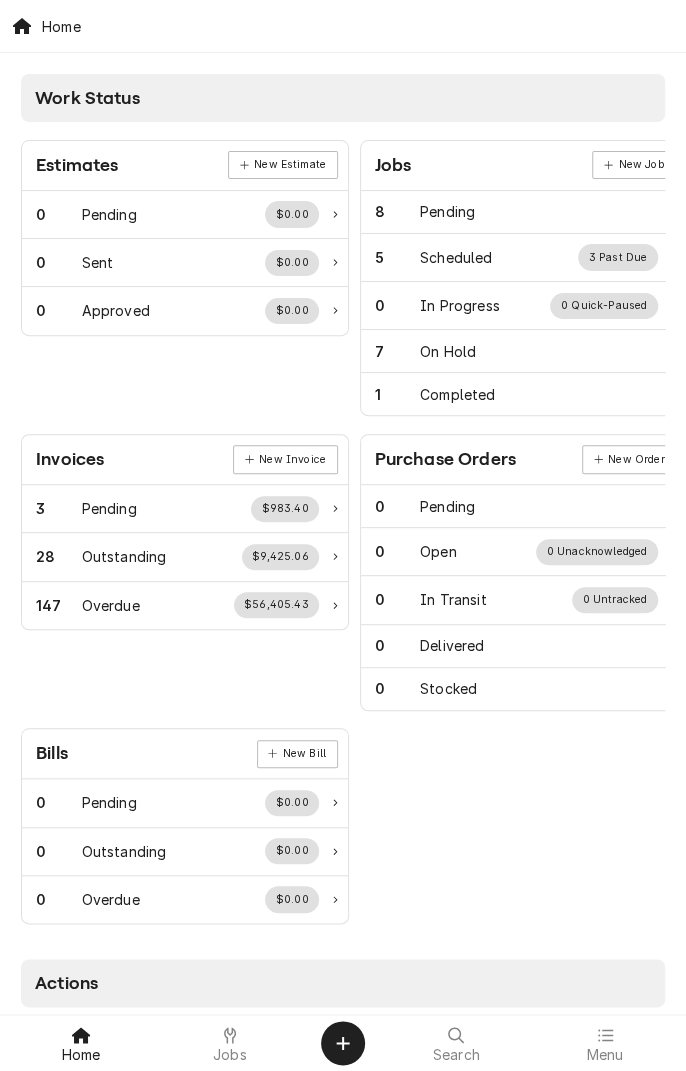 click at bounding box center [230, 1035] 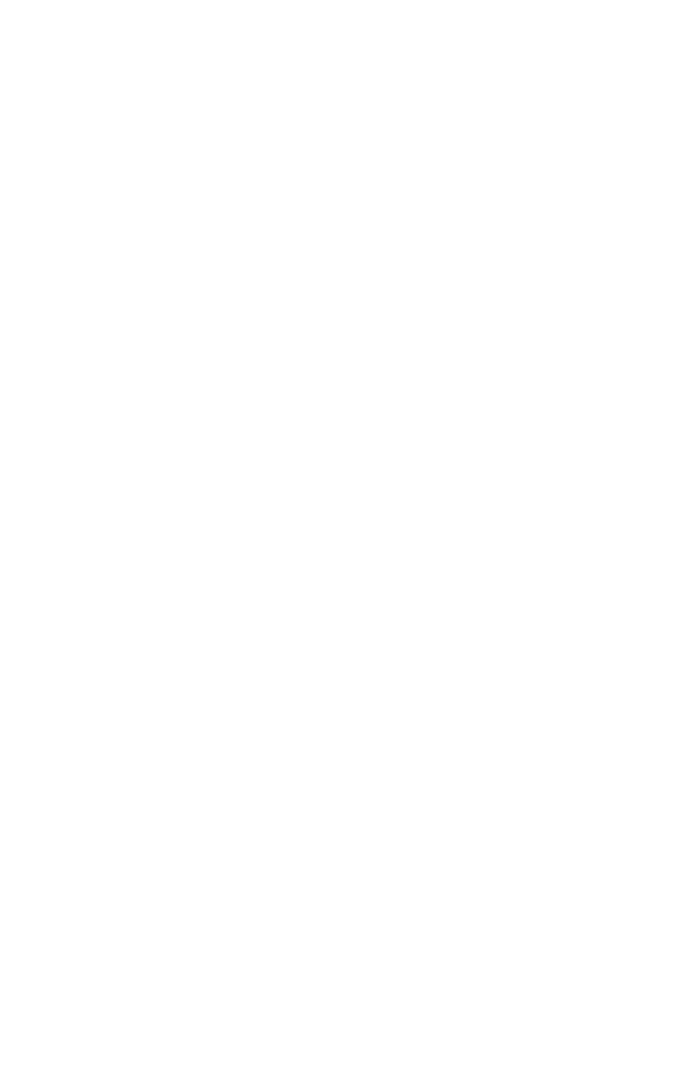 scroll, scrollTop: 0, scrollLeft: 0, axis: both 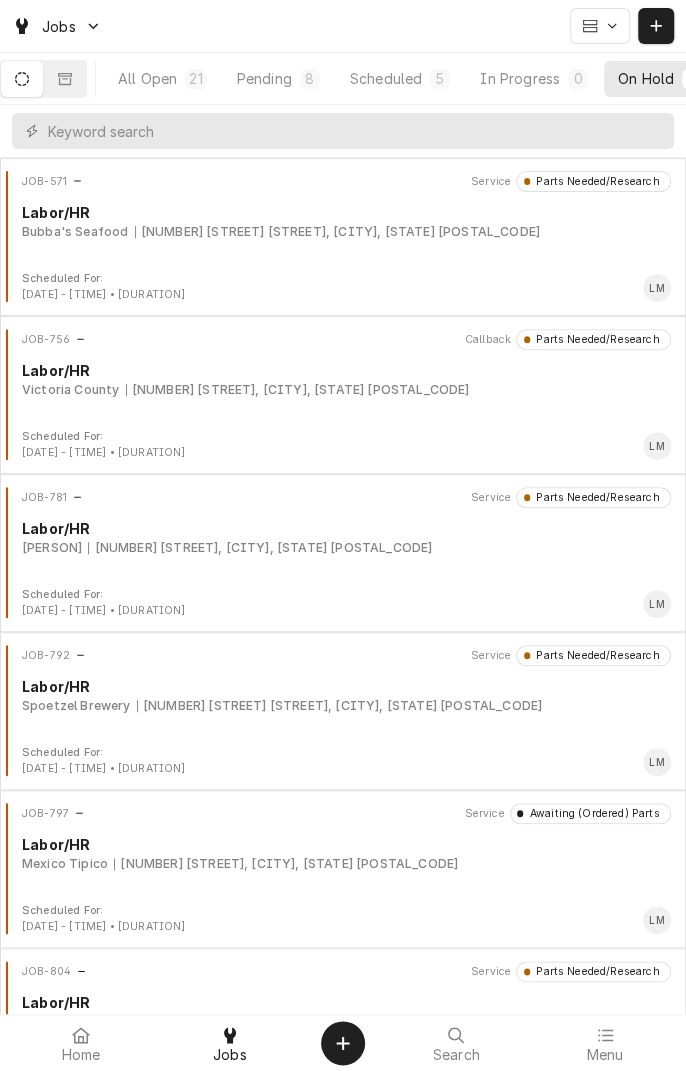 click on "JOB-781 Service Parts Needed/Research Labor/HR Brice Baros 1604 Houston Hwy, Victoria, TX 77901" at bounding box center (343, 537) 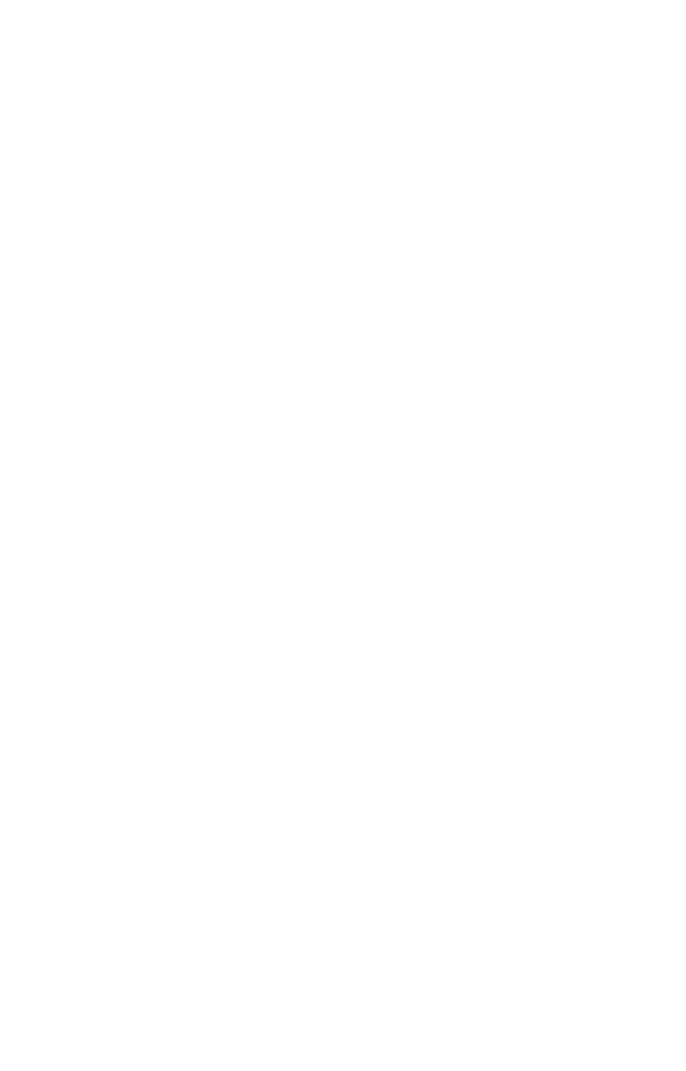 scroll, scrollTop: 0, scrollLeft: 0, axis: both 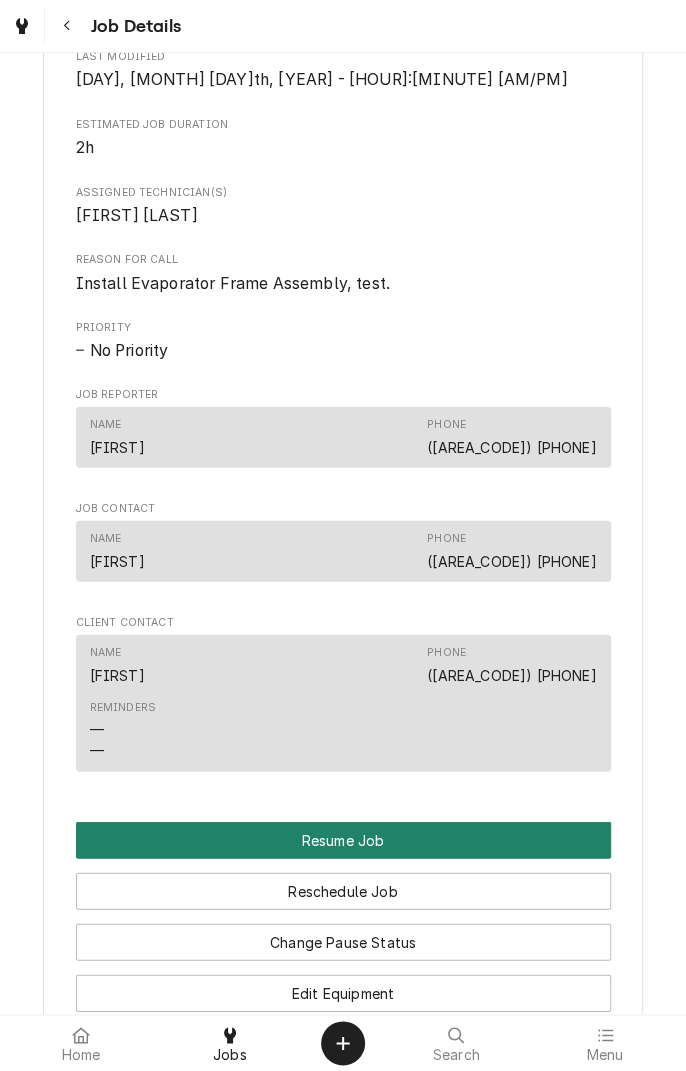 click on "Resume Job" at bounding box center (343, 839) 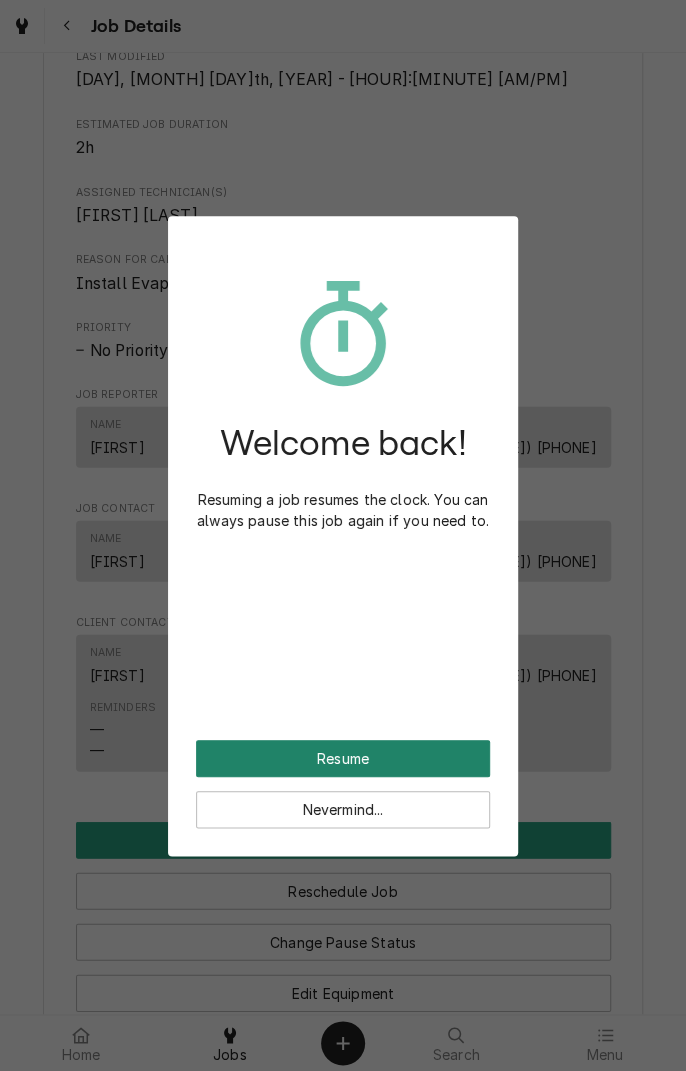 click on "Resume" at bounding box center [343, 758] 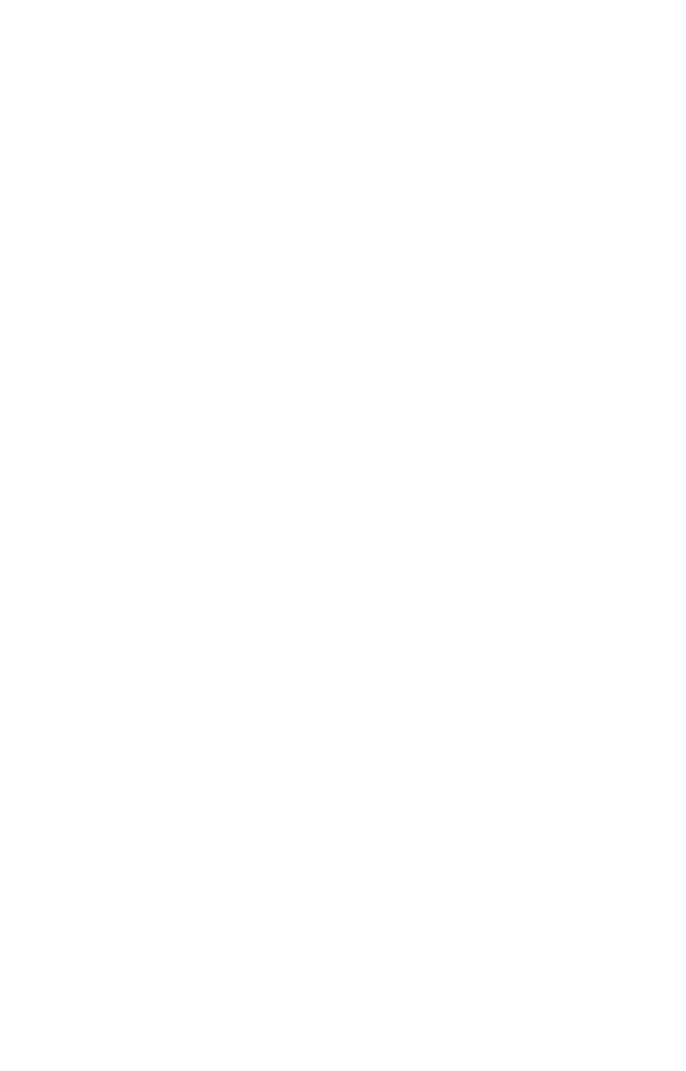 scroll, scrollTop: 0, scrollLeft: 0, axis: both 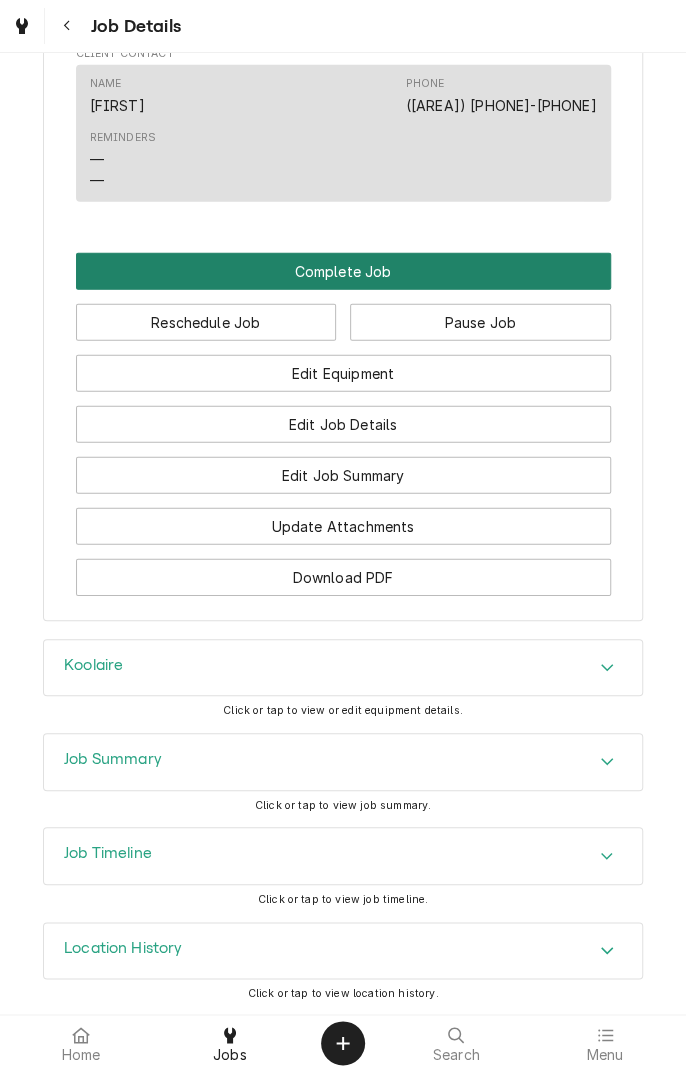 click on "Complete Job" at bounding box center [343, 271] 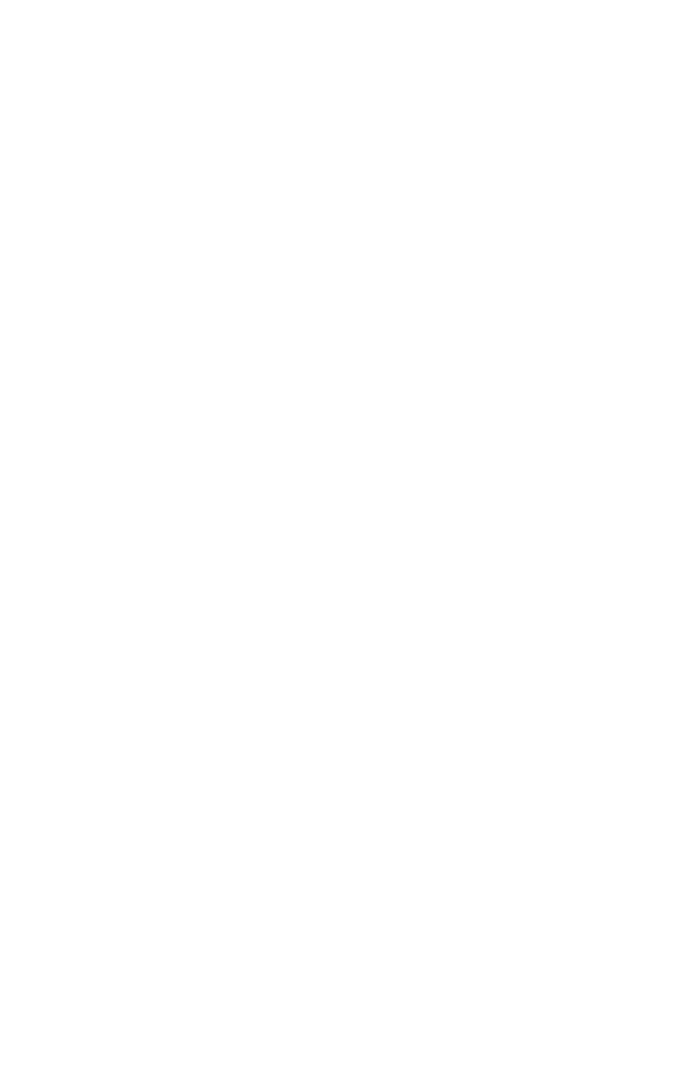scroll, scrollTop: 0, scrollLeft: 0, axis: both 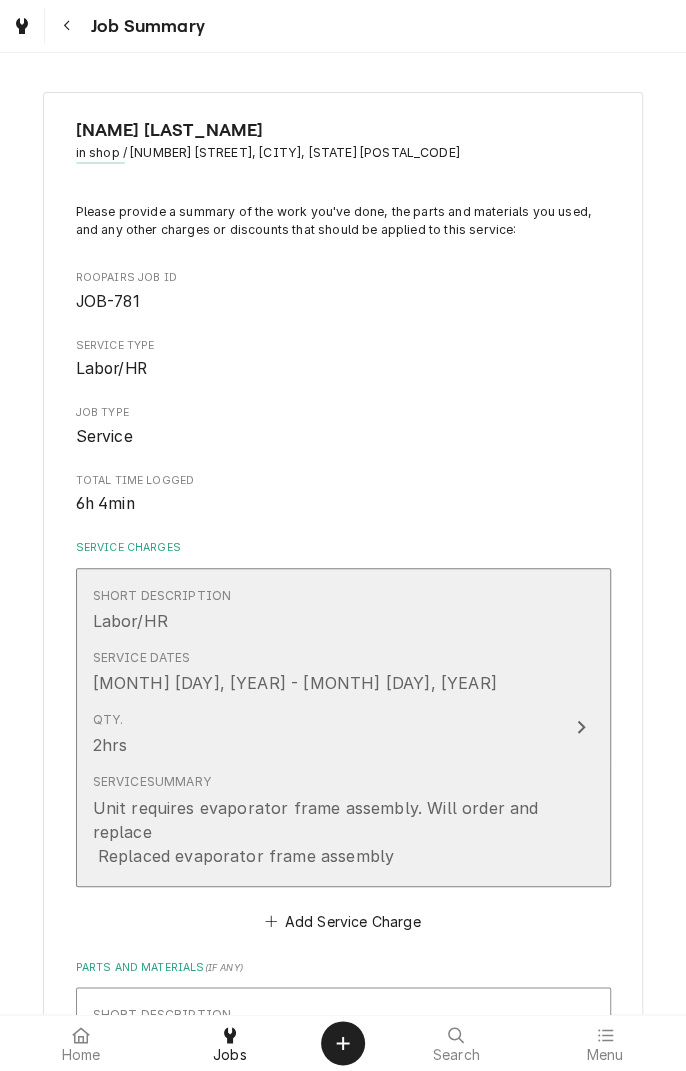 click on "Short Description Labor/HR Service Dates [MONTH] [DAY], [YEAR] - [MONTH] [DAY], [YEAR] Qty. 2hrs Service  Summary Unit requires evaporator frame assembly. Will order and replace
Replaced evaporator frame assembly" at bounding box center (343, 727) 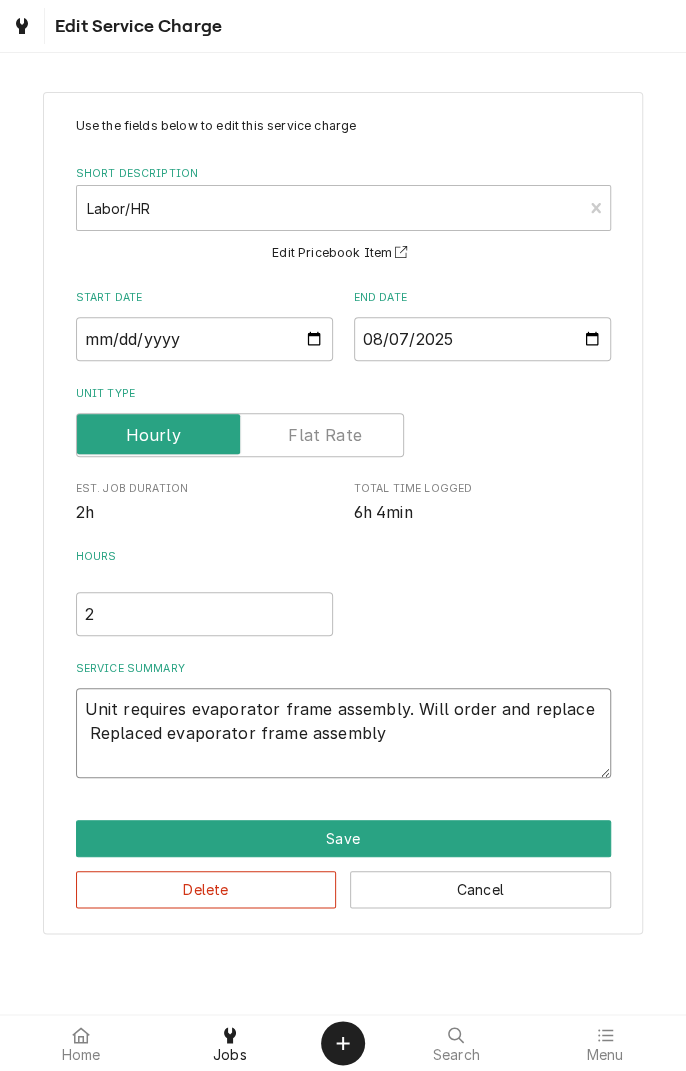 click on "Unit requires evaporator frame assembly. Will order and replace
Replaced evaporator frame assembly" at bounding box center [343, 733] 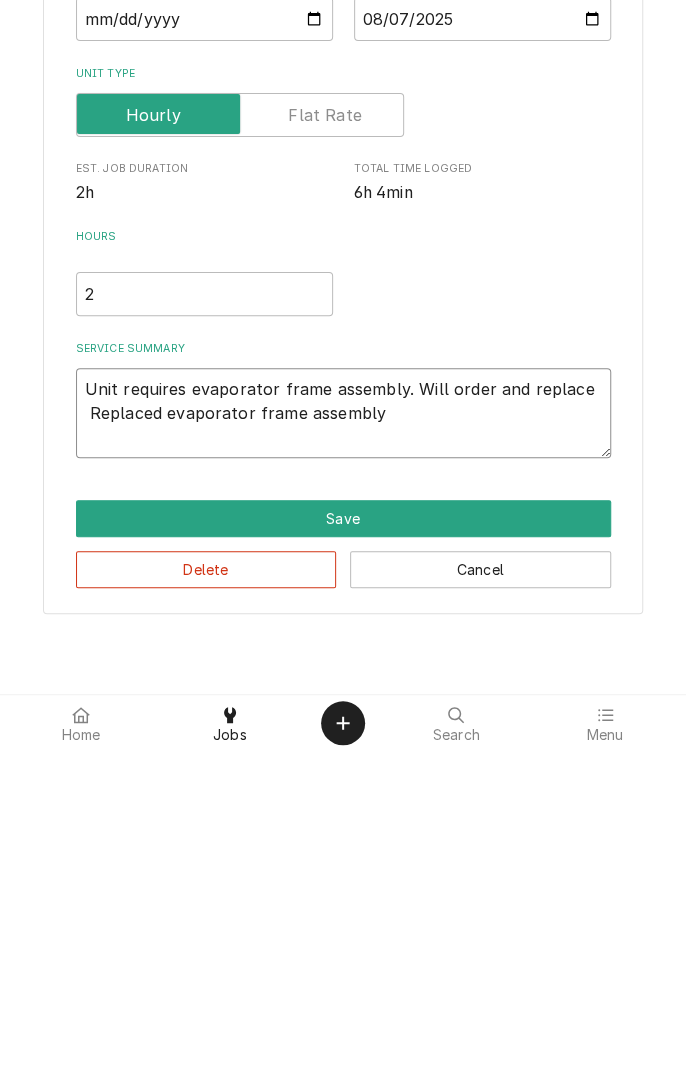 type on "Unit requires evaporator frame assembly. Will order and replace
Replaced evaporator frame assembly" 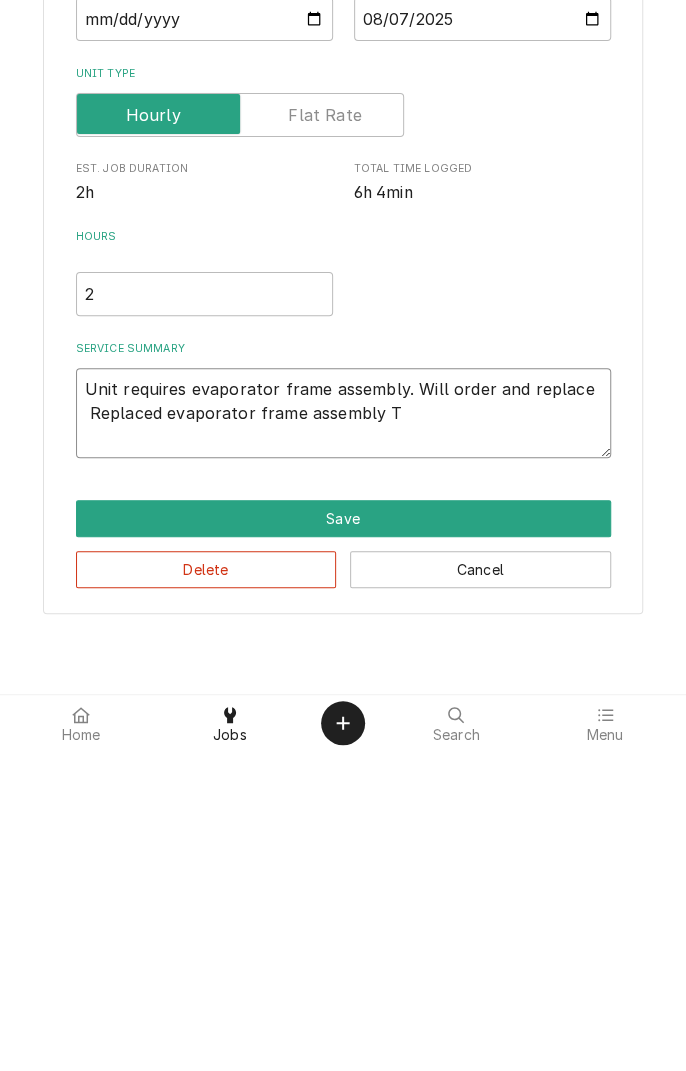 type on "x" 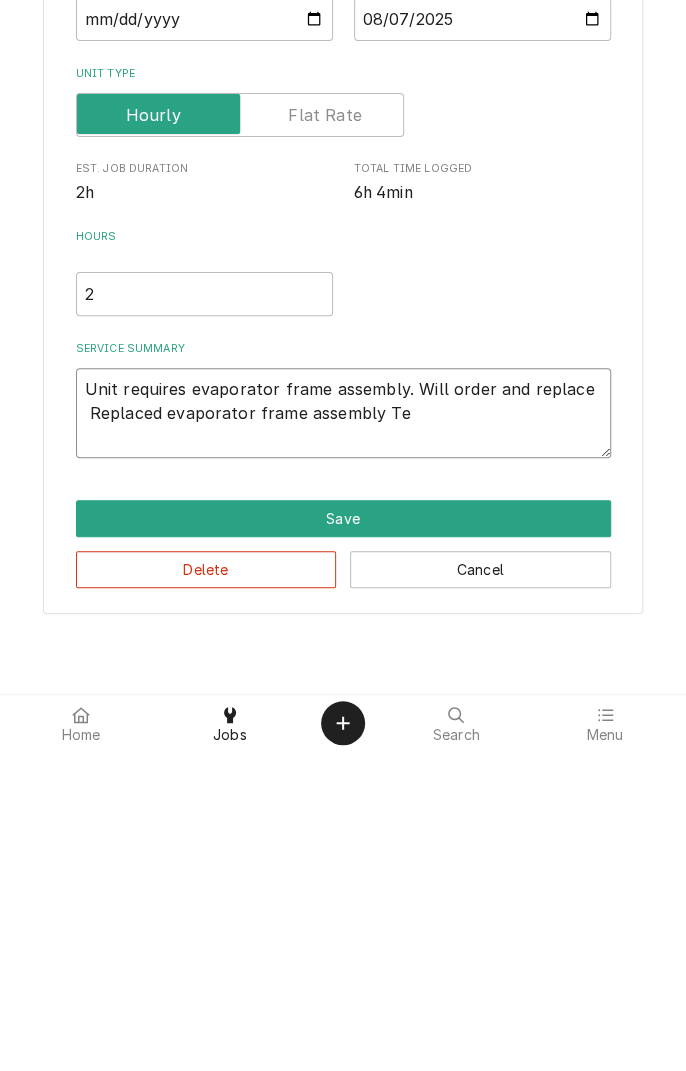 type on "x" 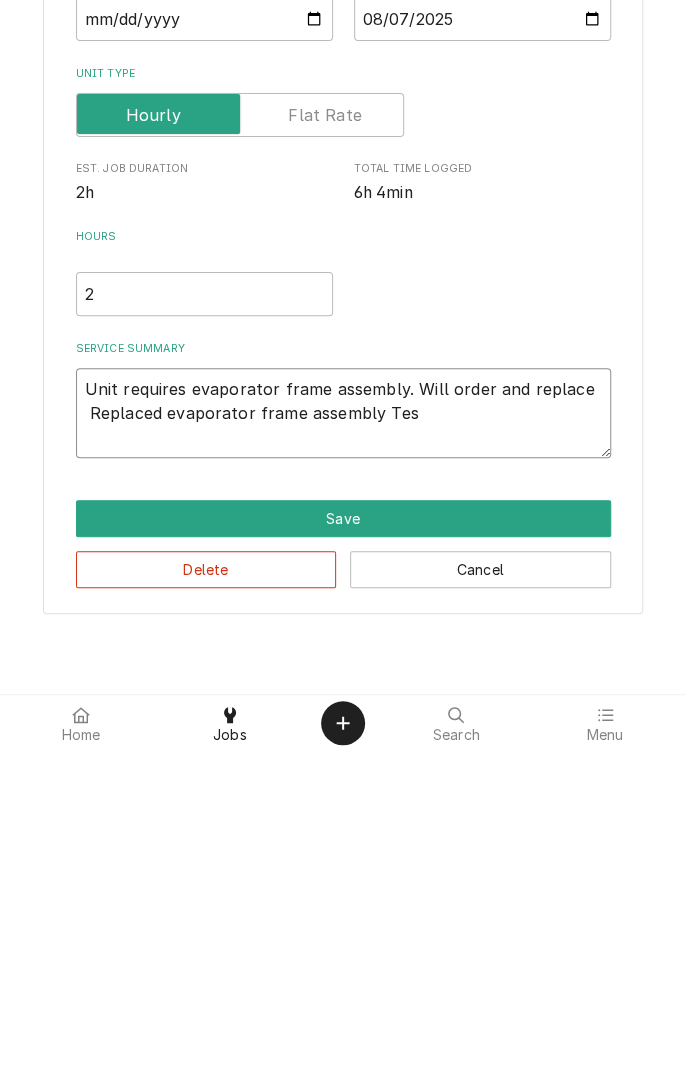 type on "x" 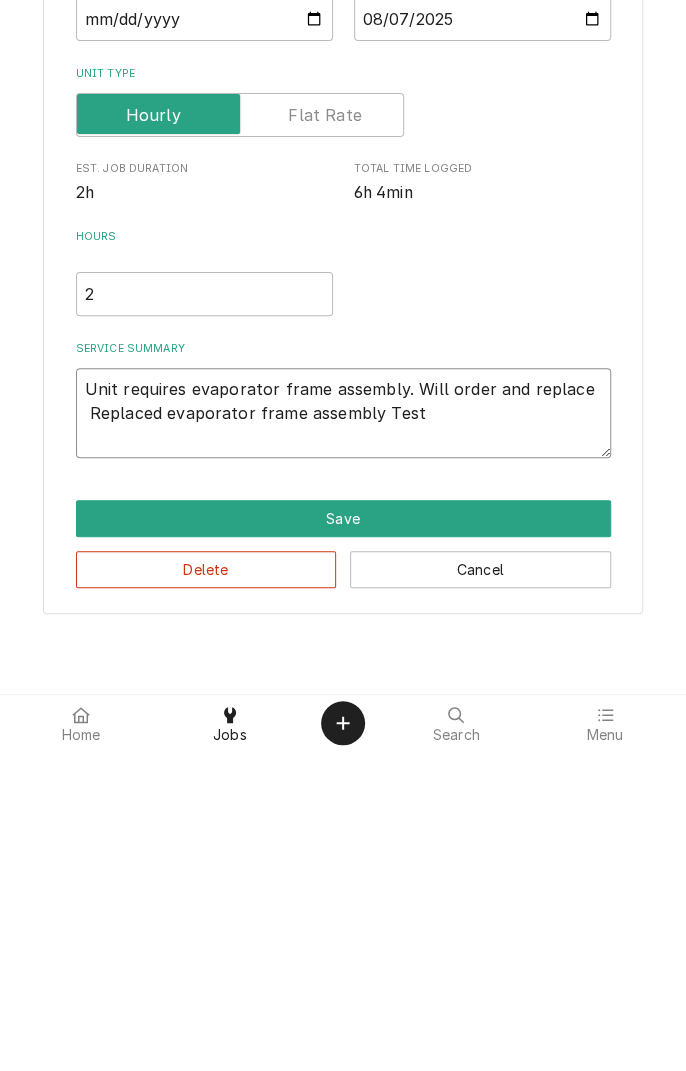 type on "x" 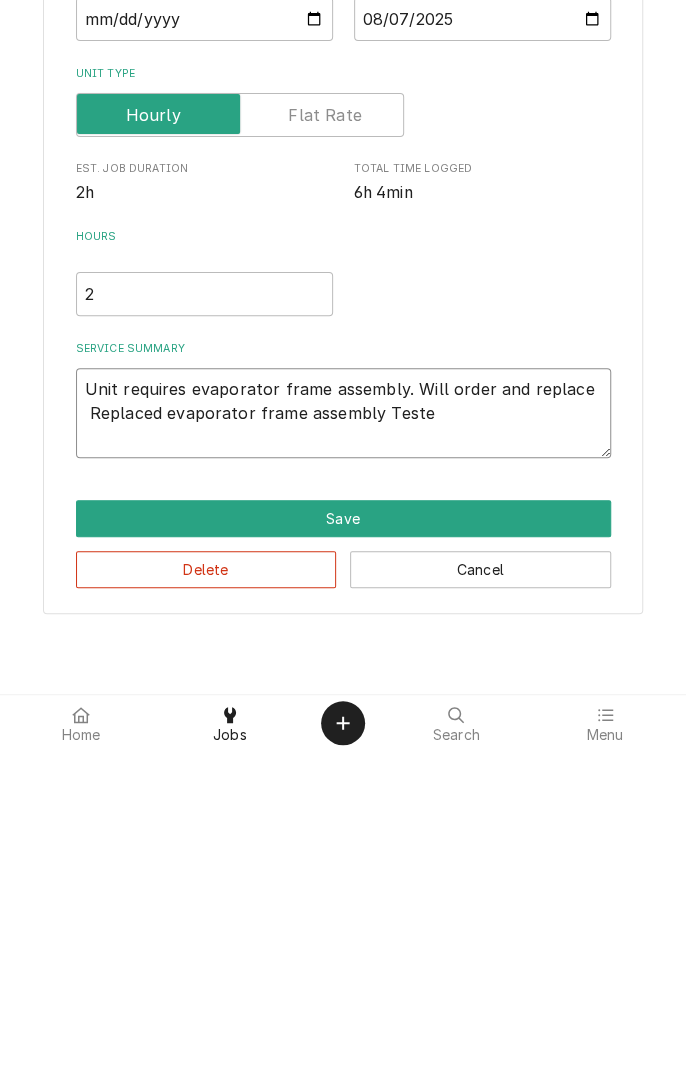 type on "x" 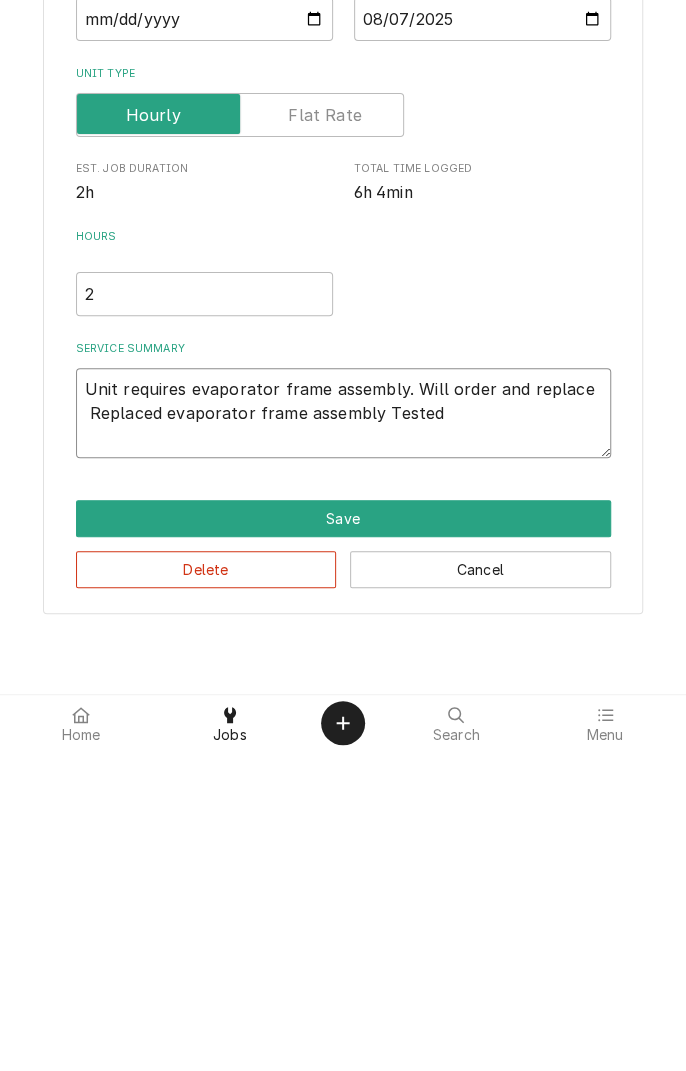 type on "x" 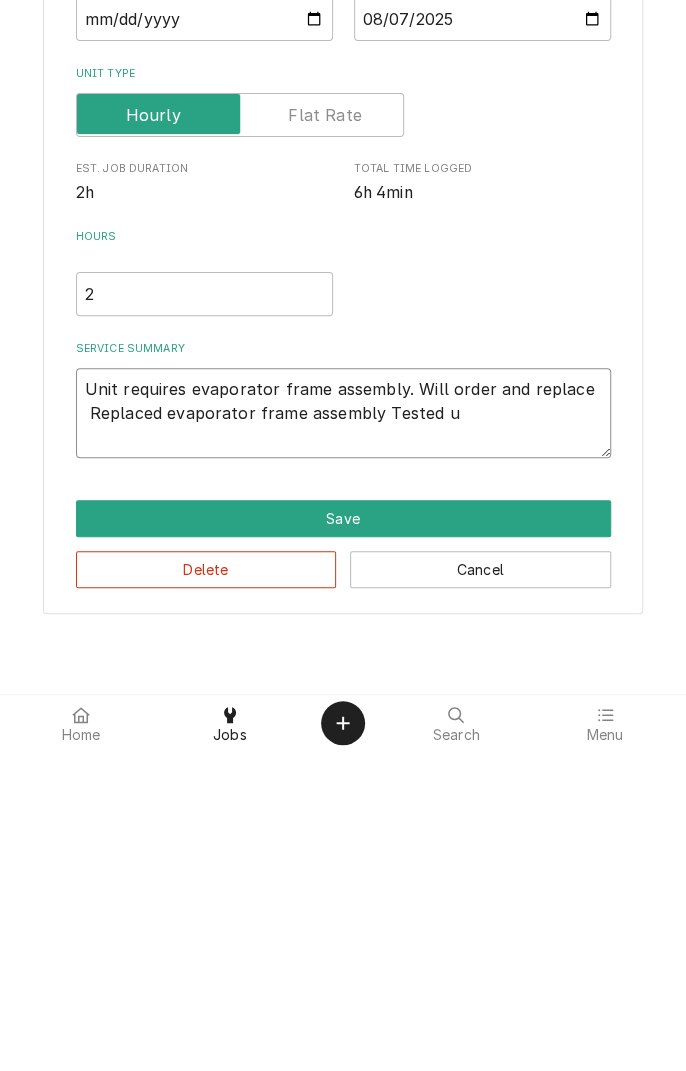 type on "x" 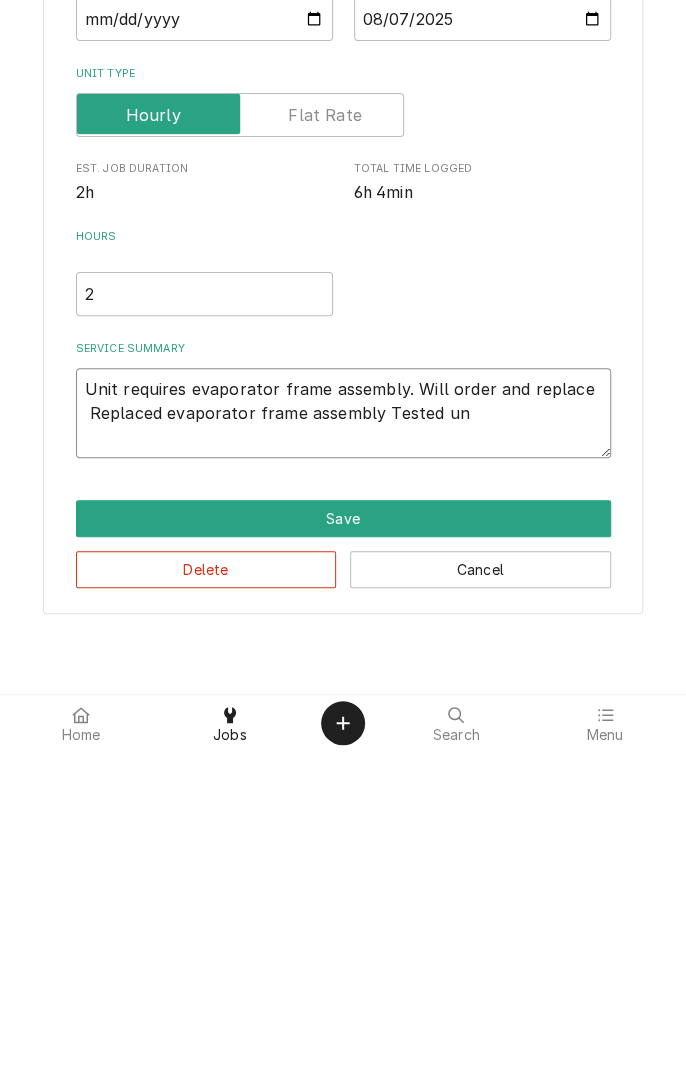 type on "x" 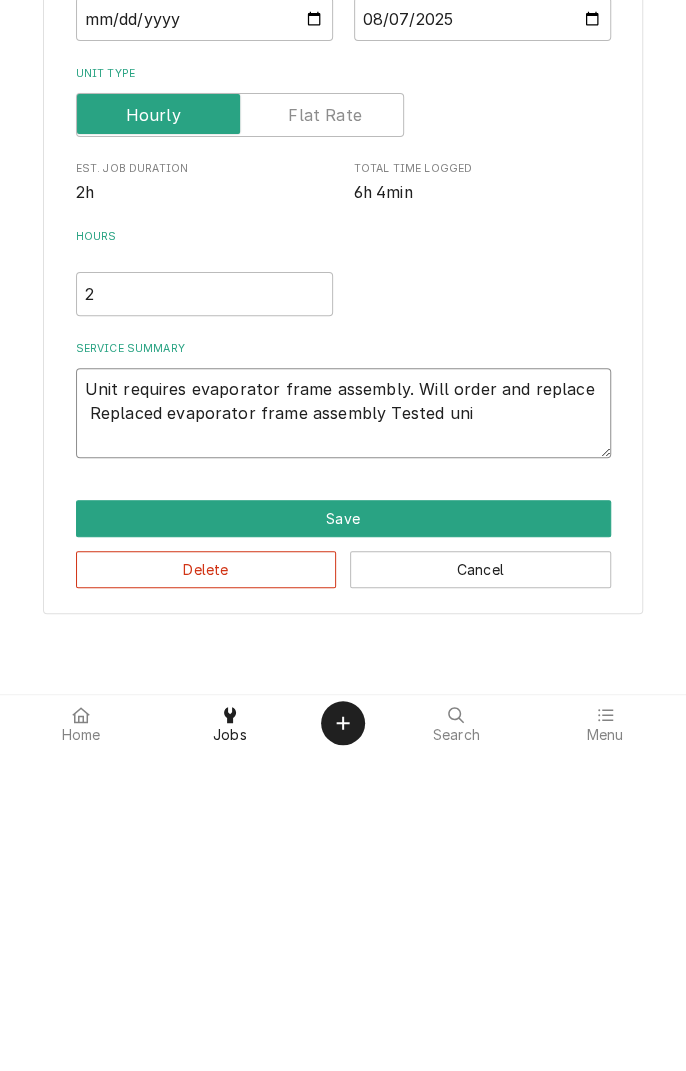 type on "x" 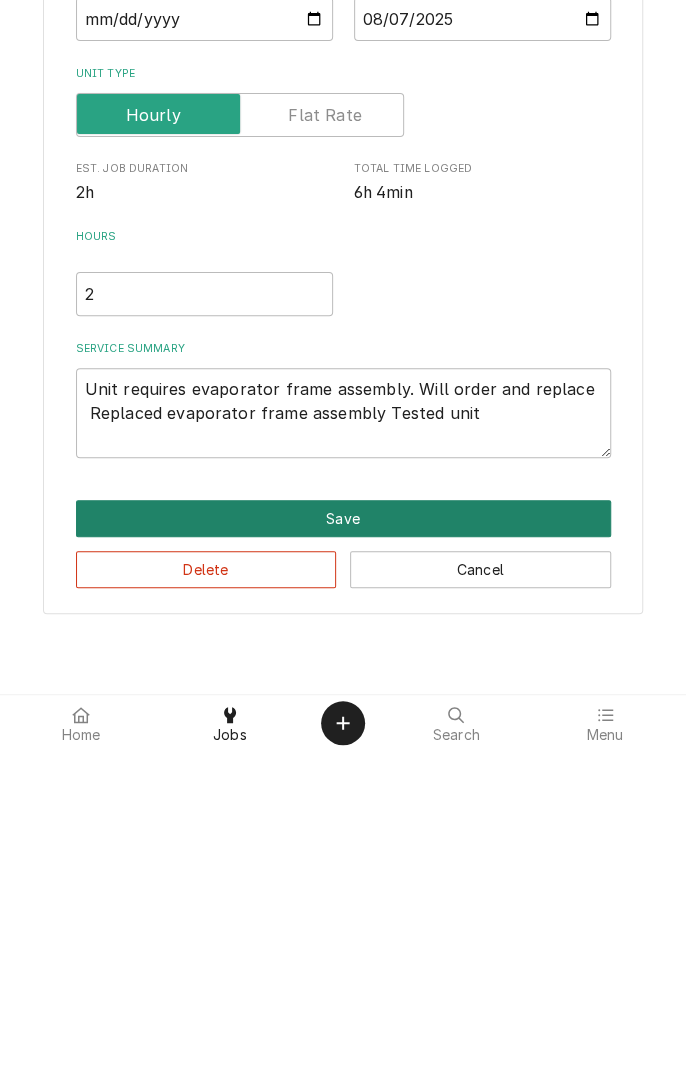 click on "Save" at bounding box center (343, 838) 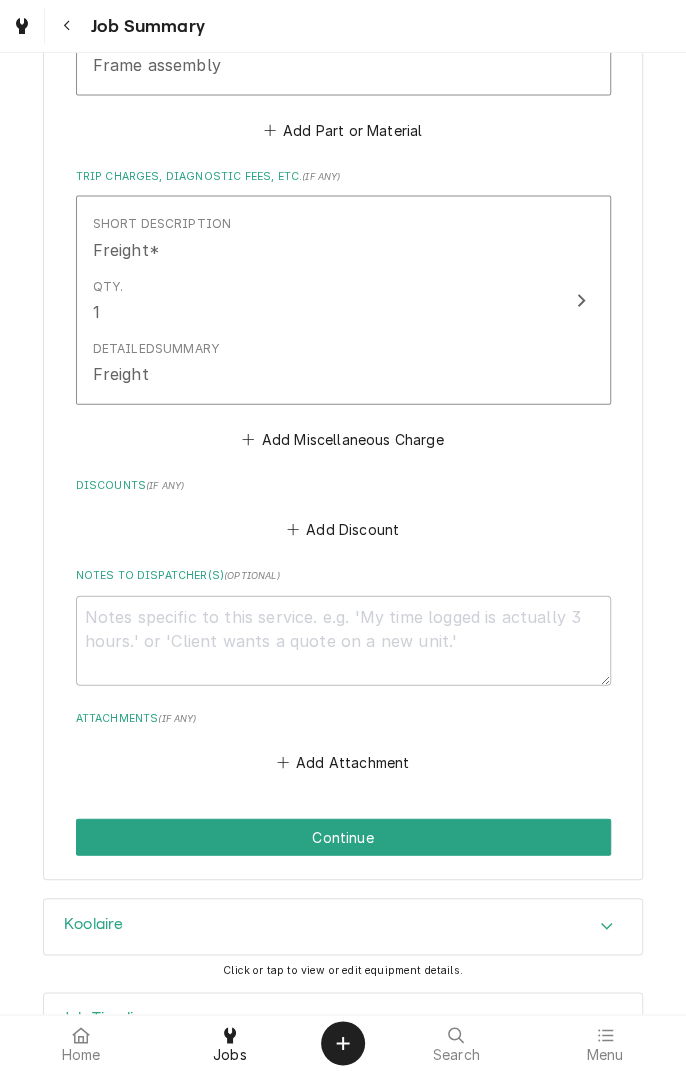scroll, scrollTop: 1296, scrollLeft: 0, axis: vertical 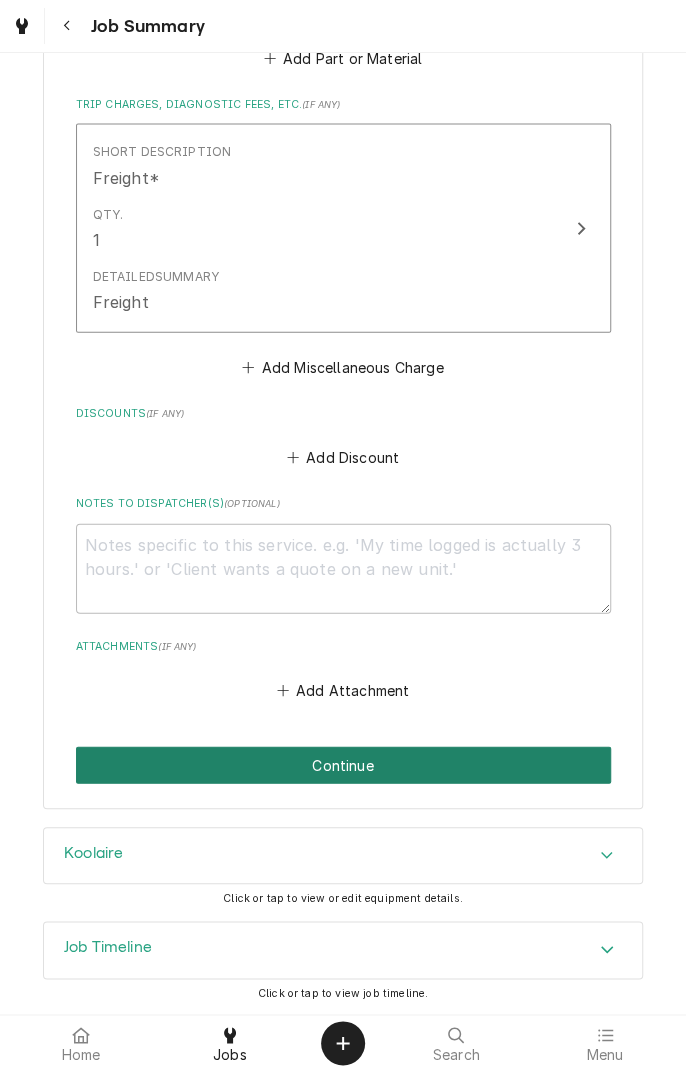 click on "Continue" at bounding box center (343, 765) 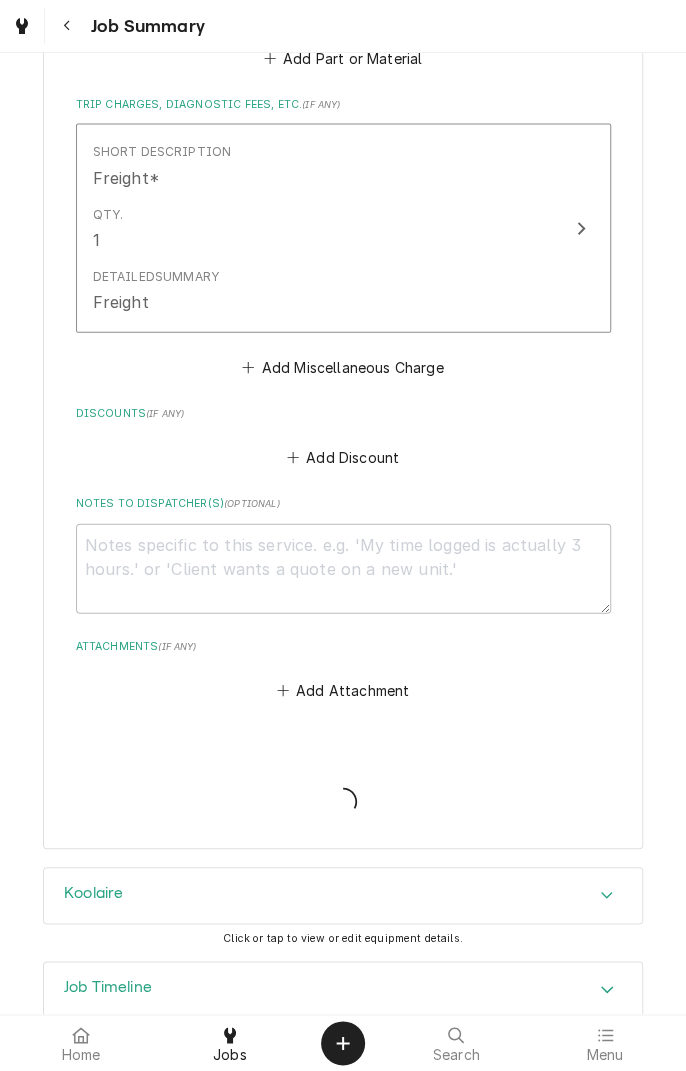 type on "x" 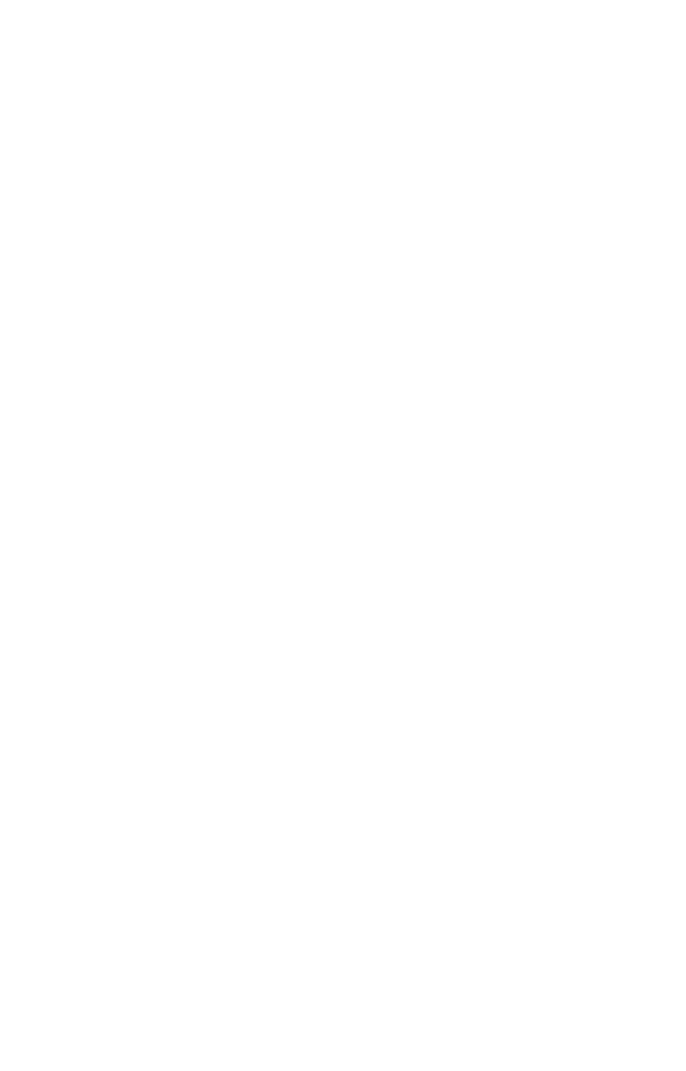 scroll, scrollTop: 0, scrollLeft: 0, axis: both 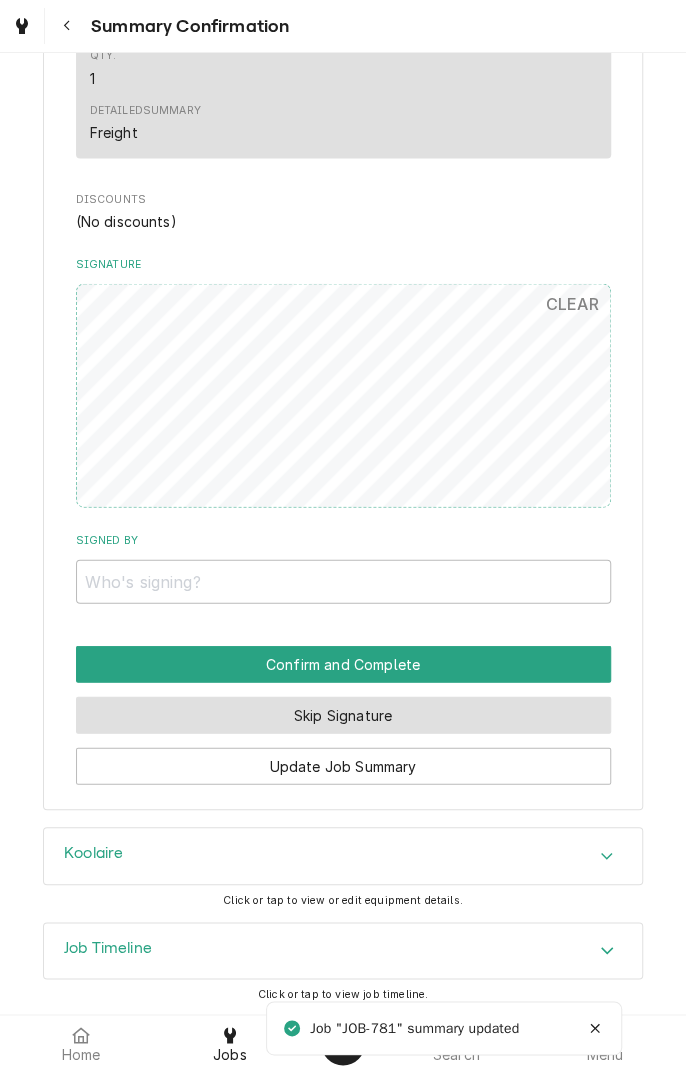 click on "Skip Signature" at bounding box center (343, 714) 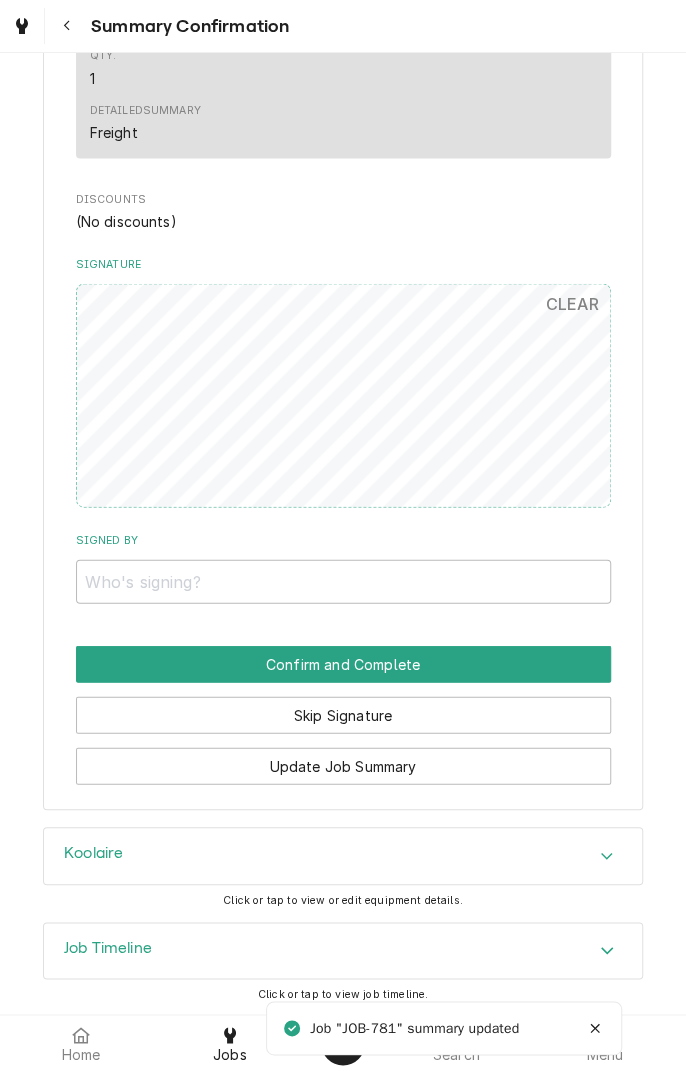 scroll, scrollTop: 0, scrollLeft: 0, axis: both 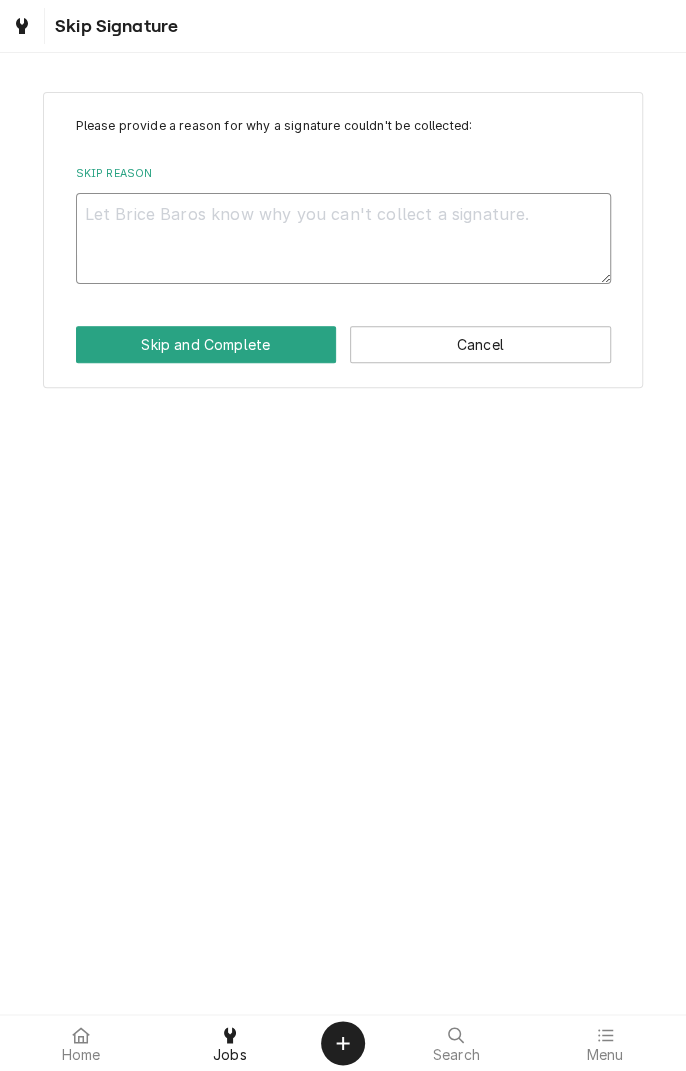 click on "Skip Reason" at bounding box center [343, 238] 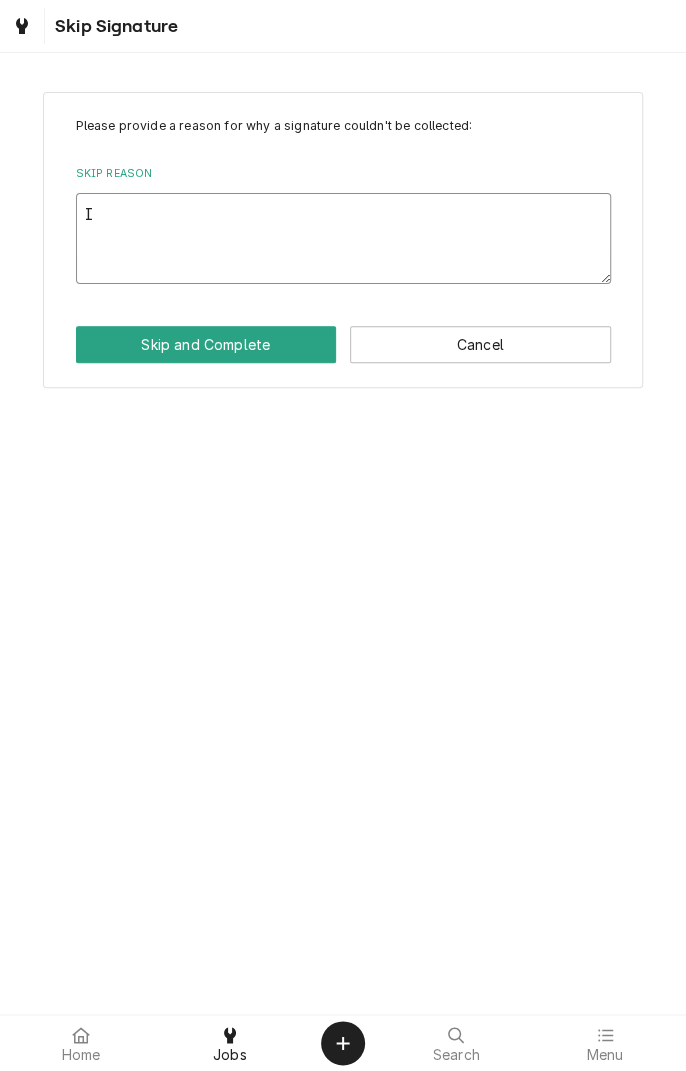 type on "x" 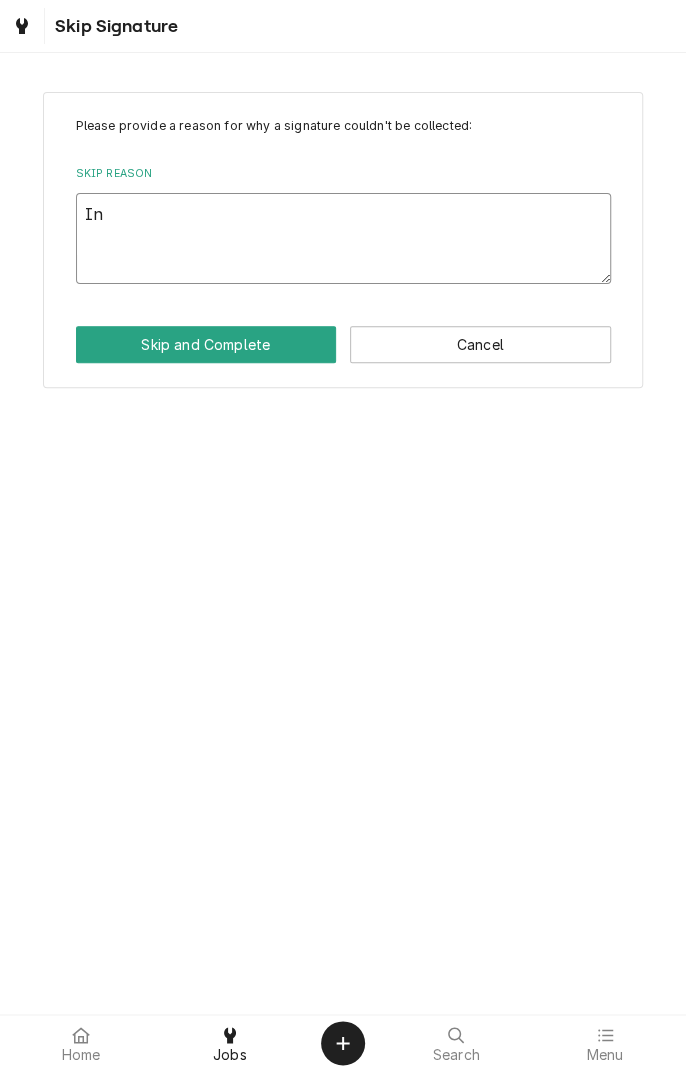 type on "x" 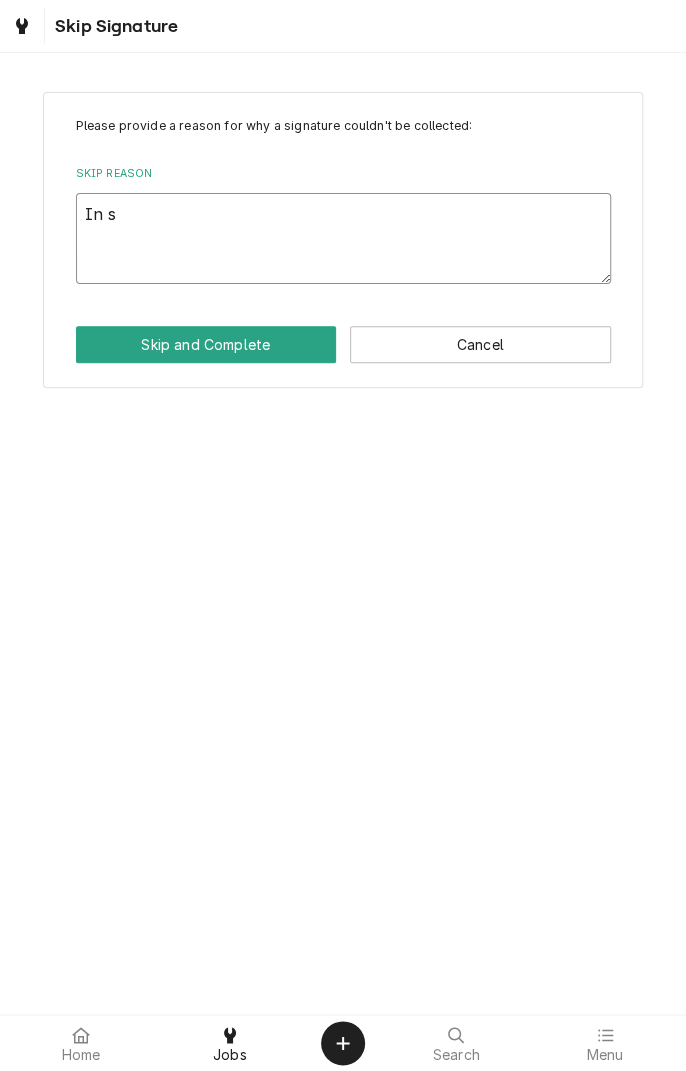 type on "x" 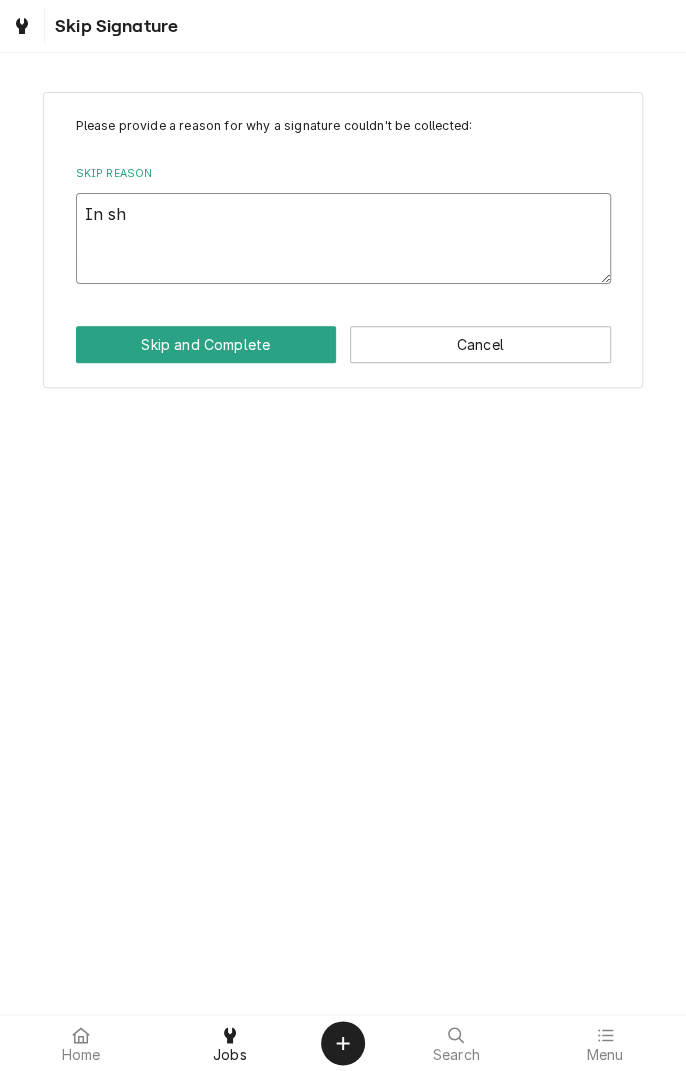 type on "x" 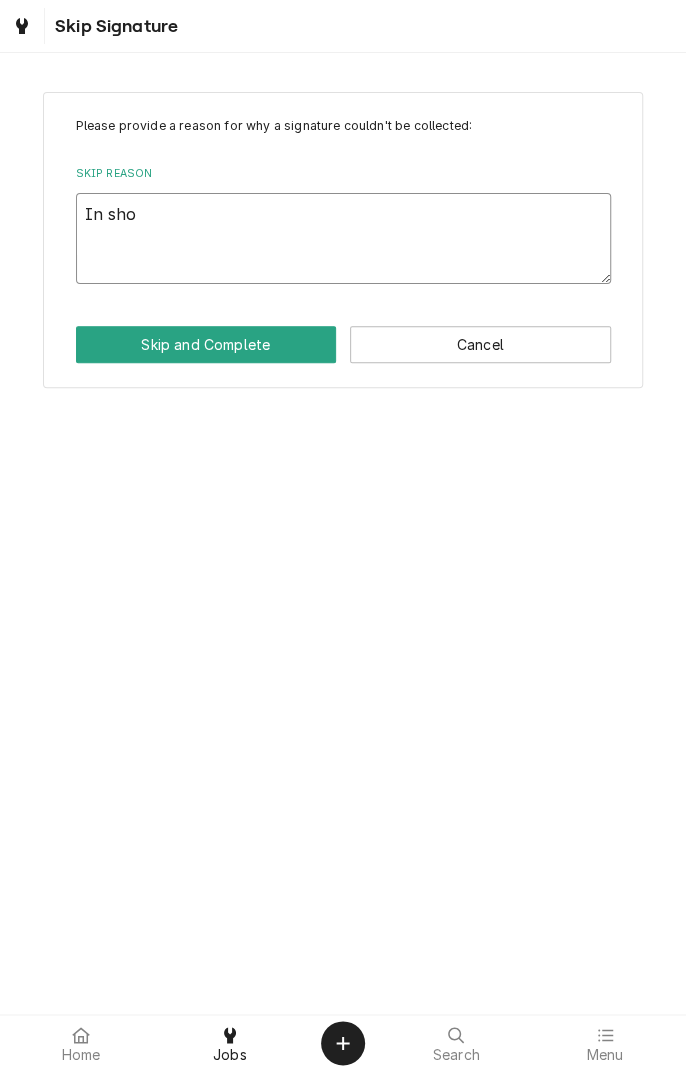 type on "x" 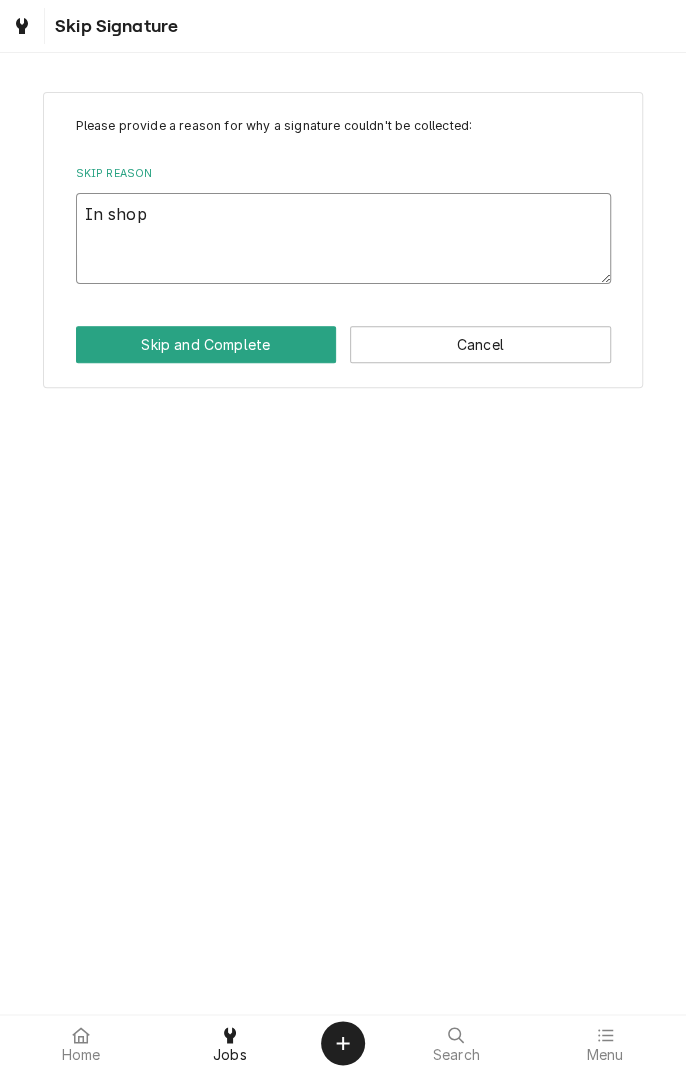 type on "x" 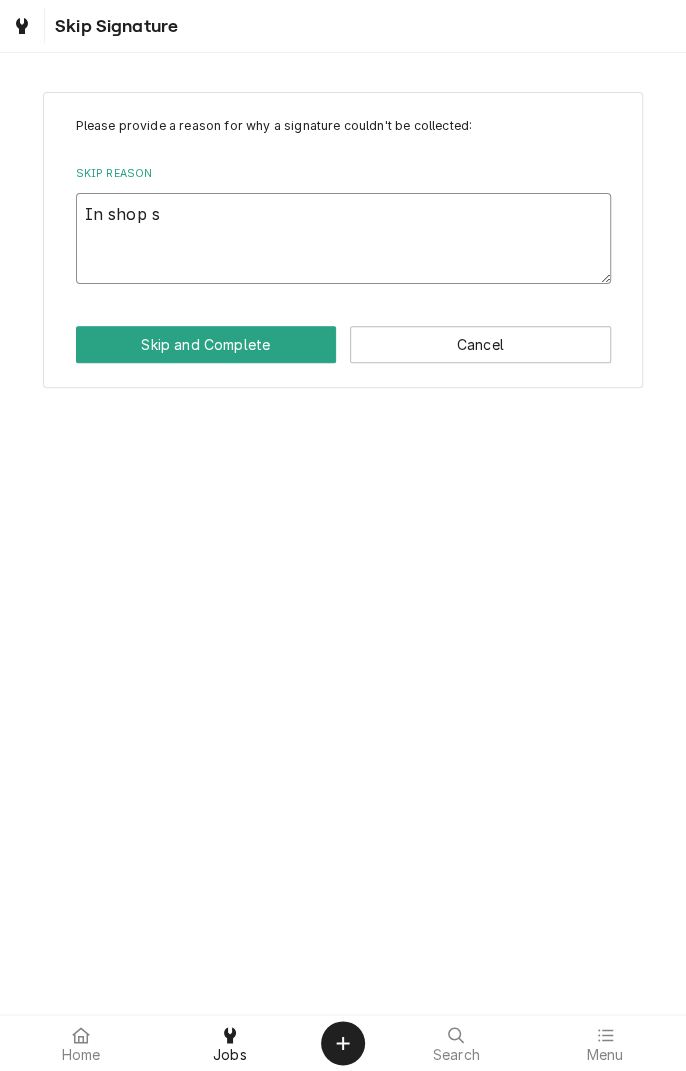 type on "x" 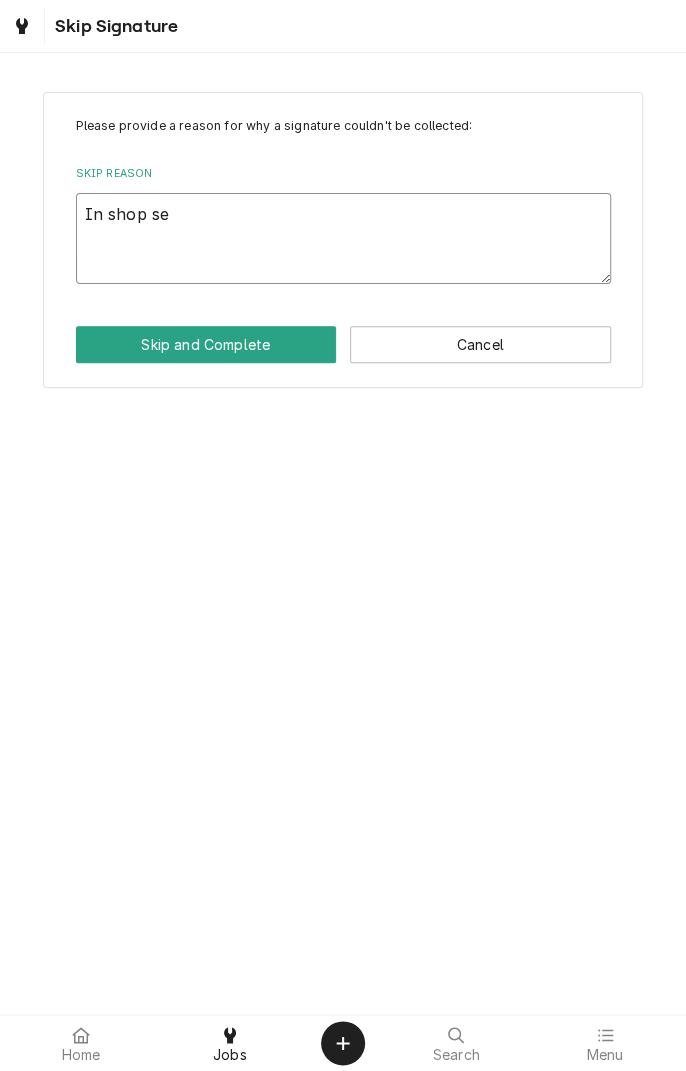 type on "x" 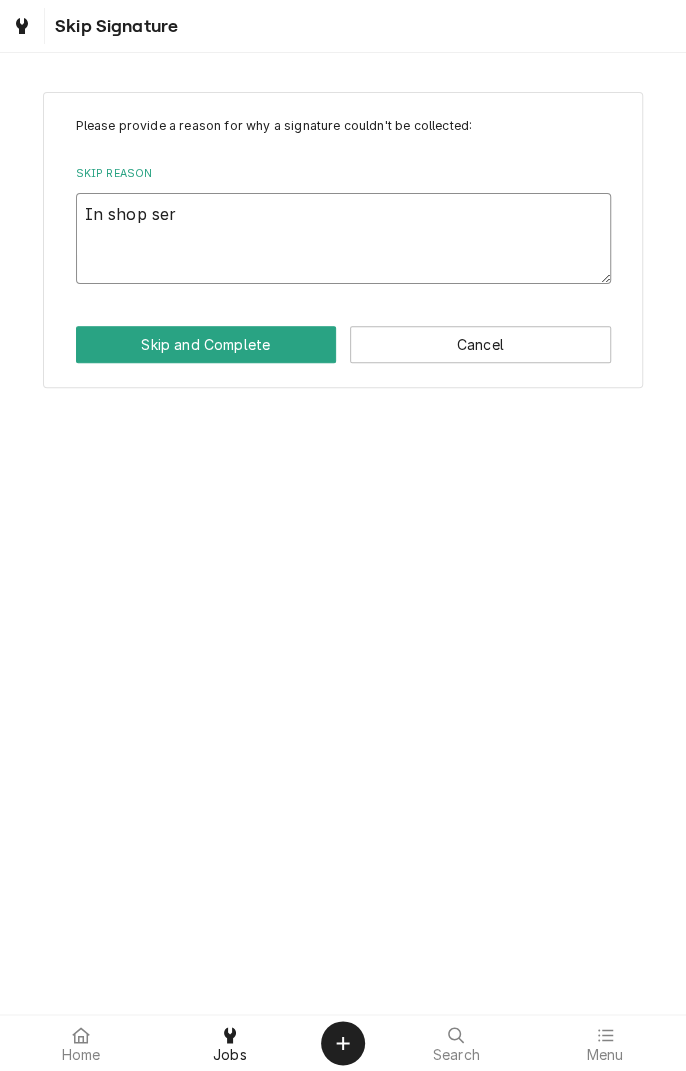 type on "x" 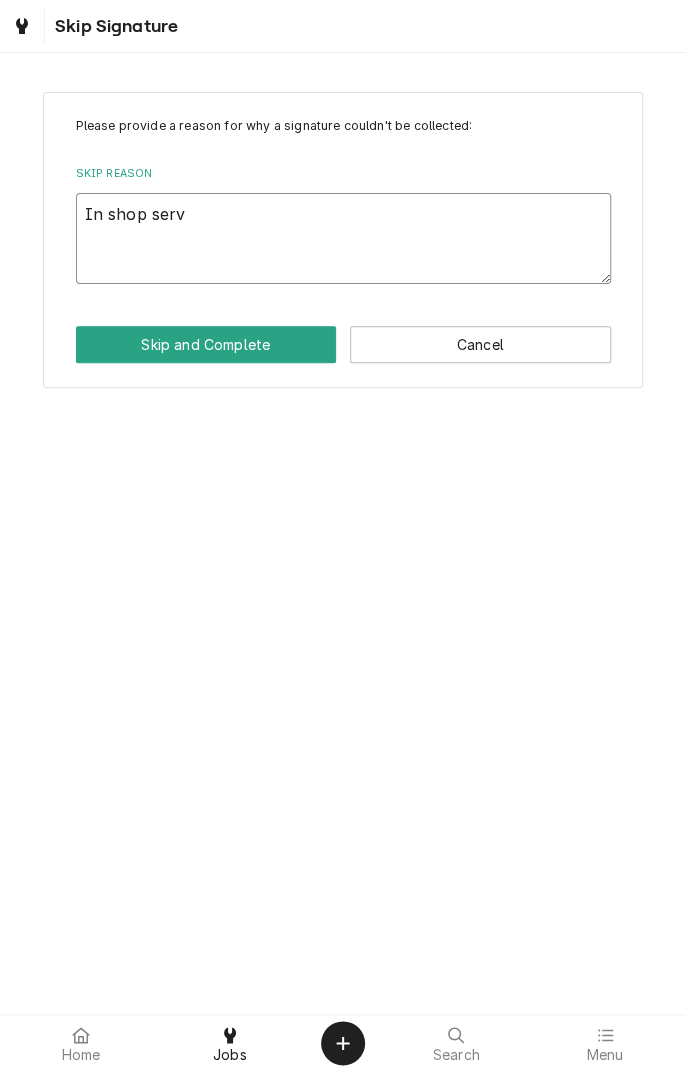 type on "x" 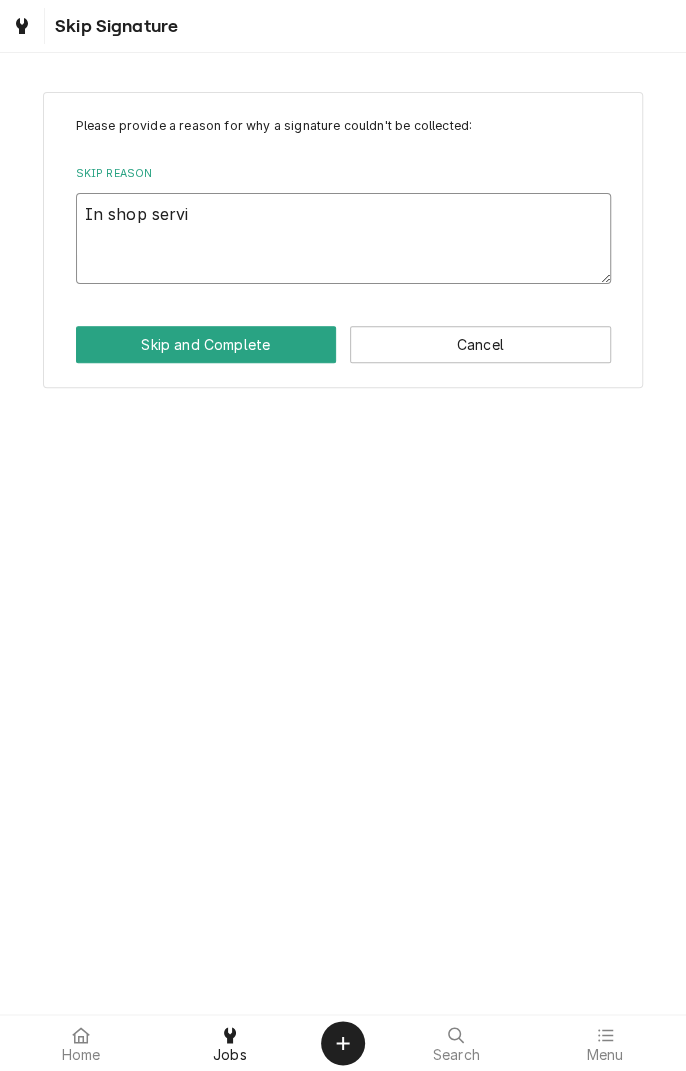 type on "x" 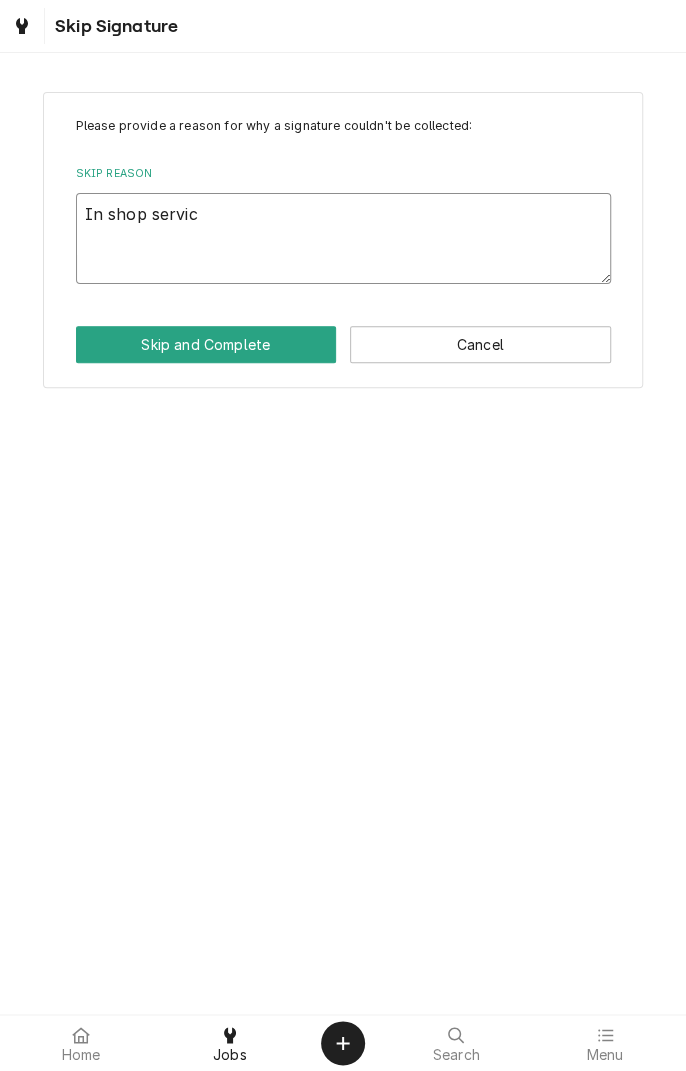 type on "x" 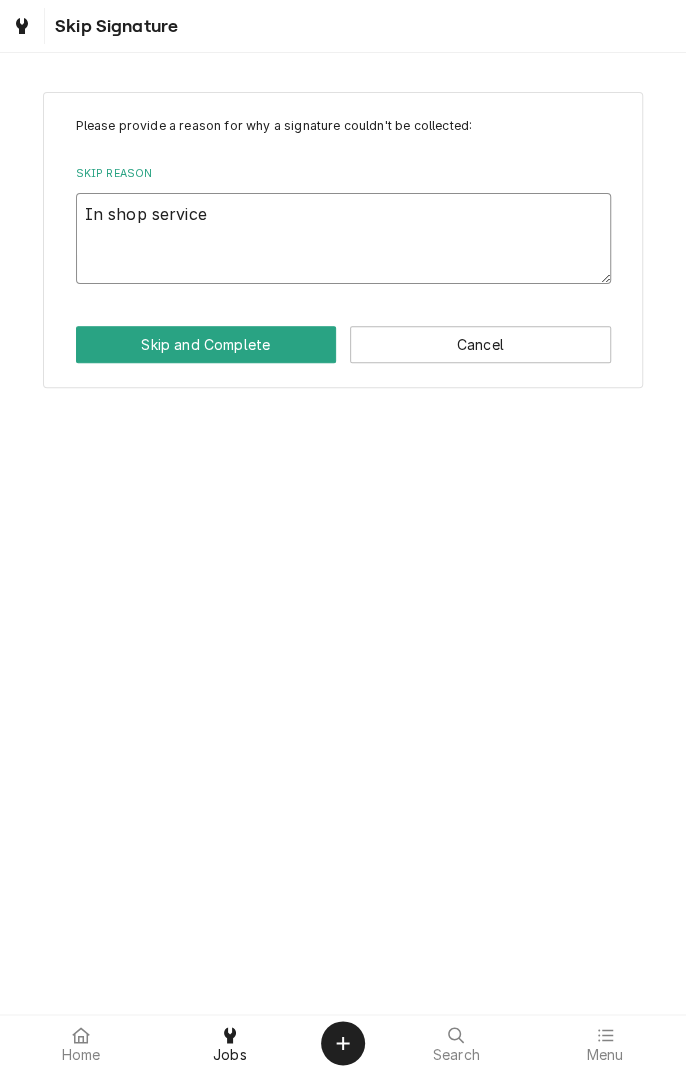type on "x" 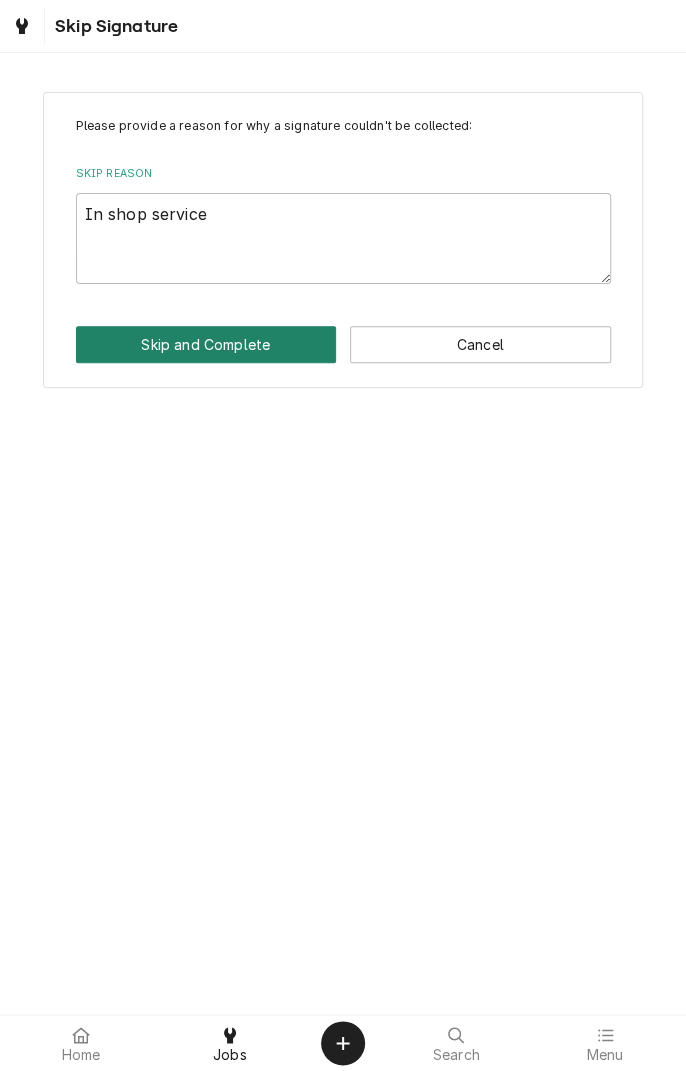 click on "Skip and Complete" at bounding box center [206, 344] 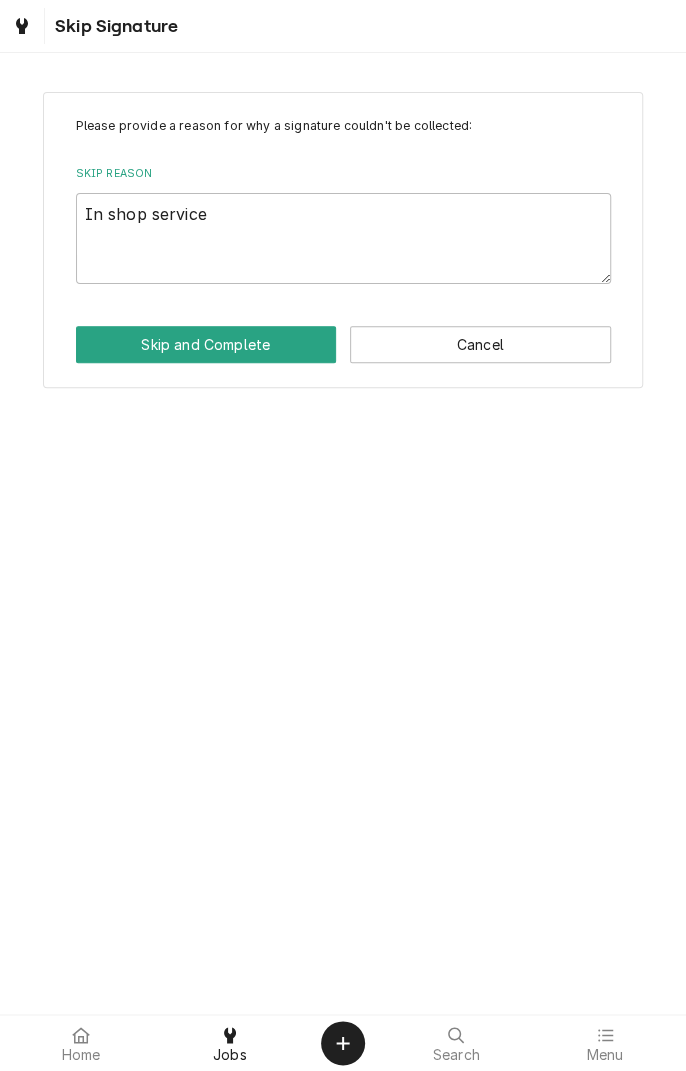 type on "x" 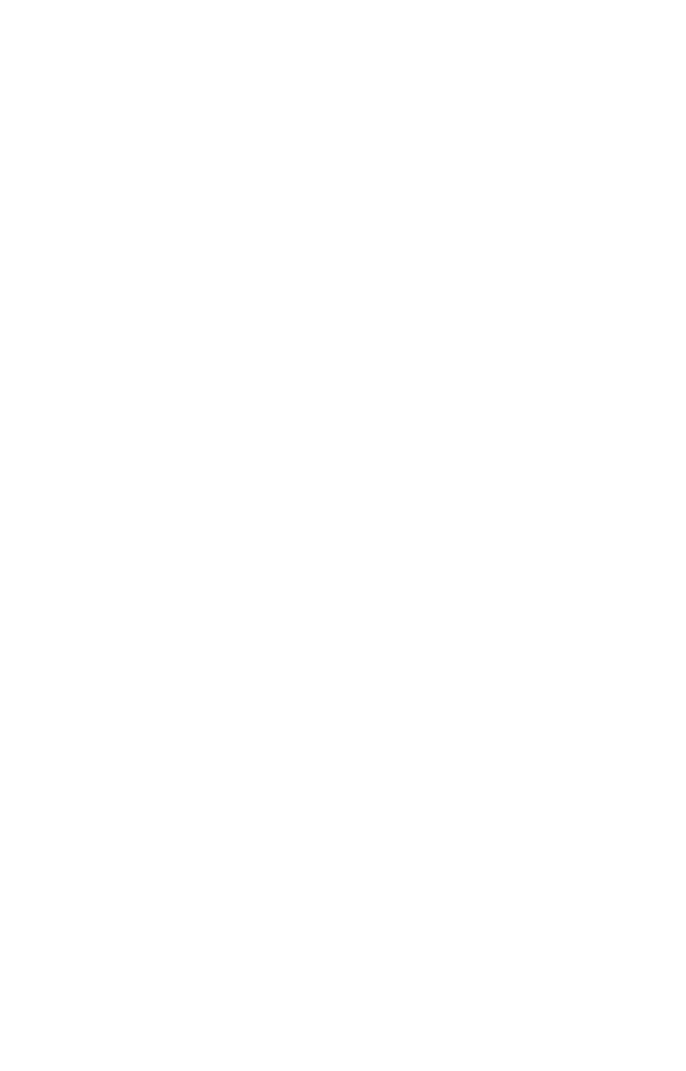 scroll, scrollTop: 0, scrollLeft: 0, axis: both 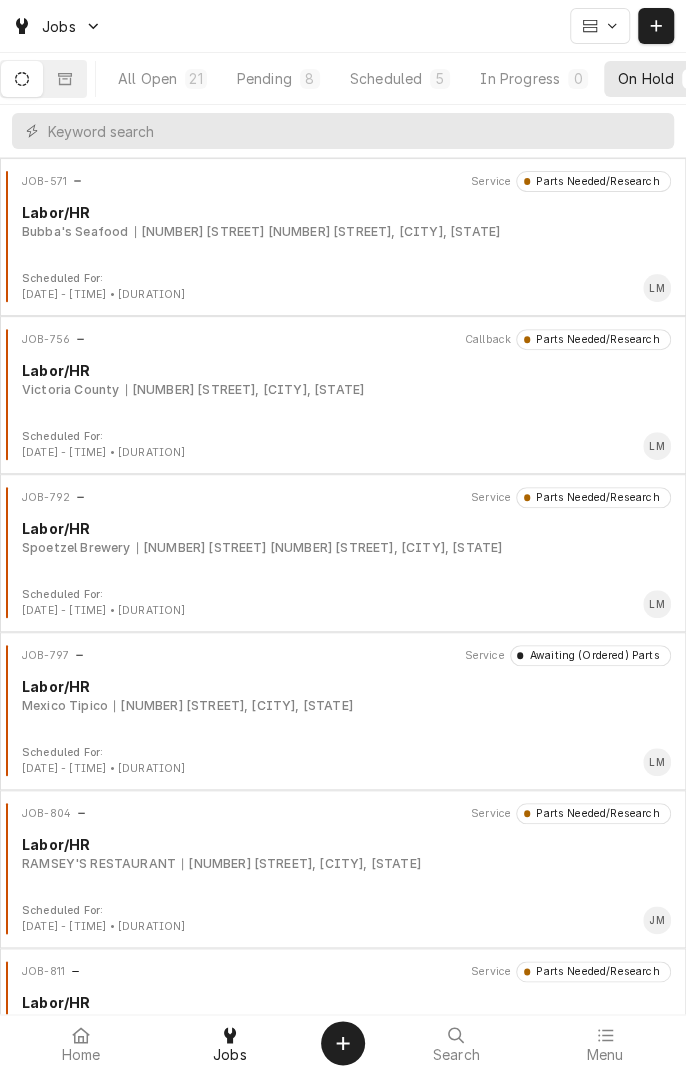 click on "All Open 21" at bounding box center (162, 79) 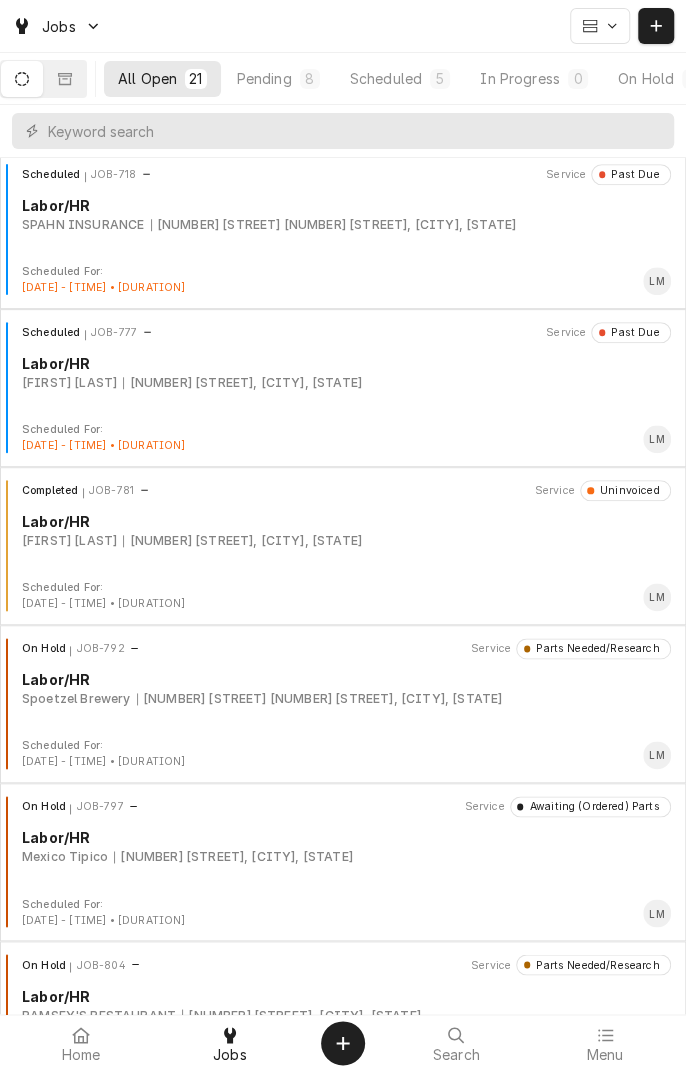 scroll, scrollTop: 482, scrollLeft: 0, axis: vertical 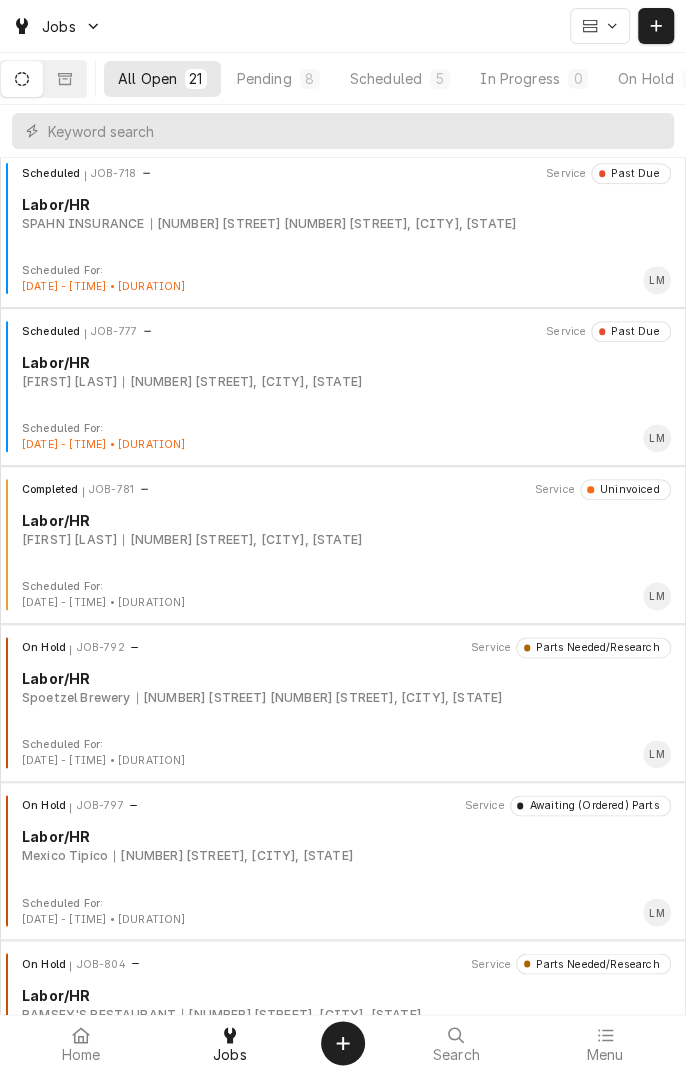 click on "Completed JOB-781 Service Uninvoiced Labor/HR[FIRST] [LAST] [NUMBER] [STREET], [CITY], [STATE]" at bounding box center (343, 529) 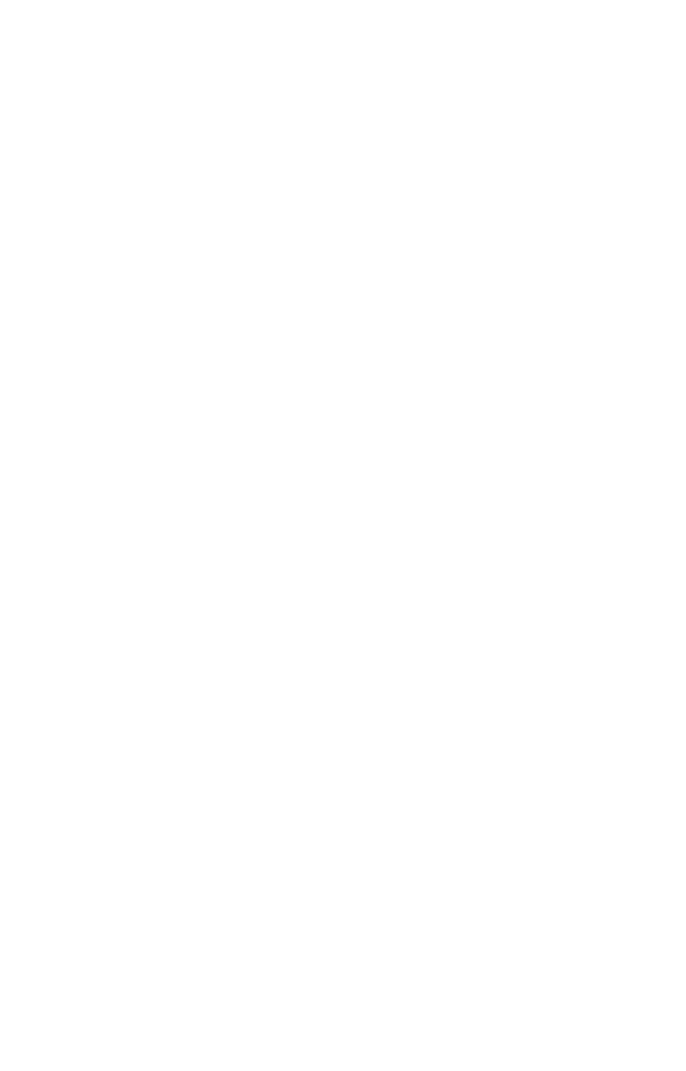 scroll, scrollTop: 0, scrollLeft: 0, axis: both 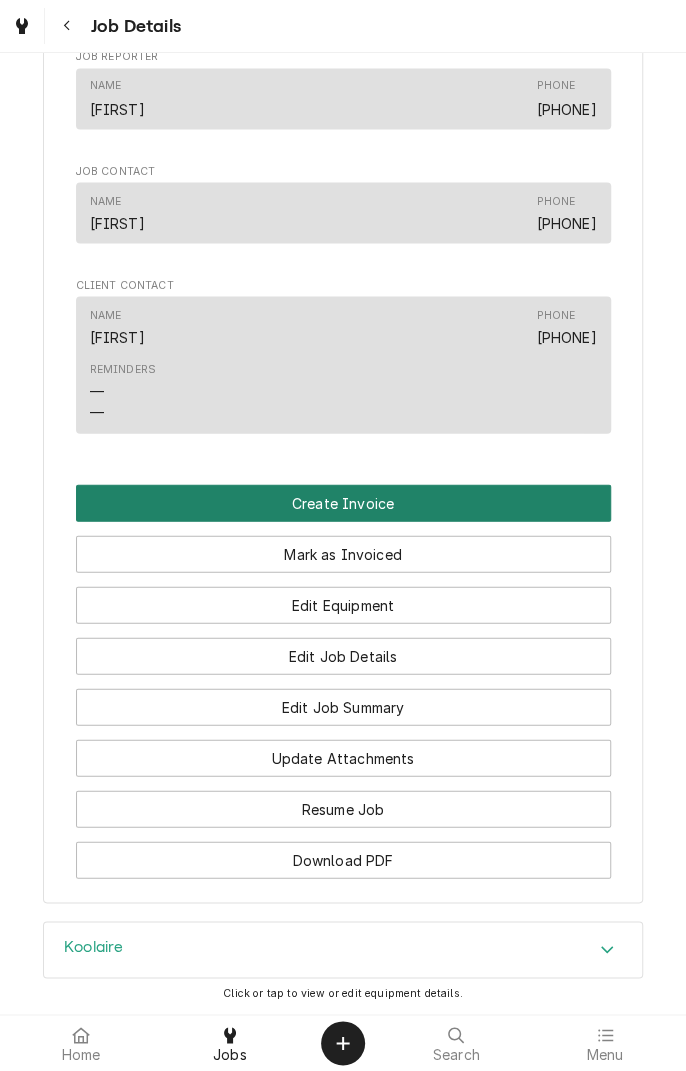 click on "Create Invoice" at bounding box center [343, 502] 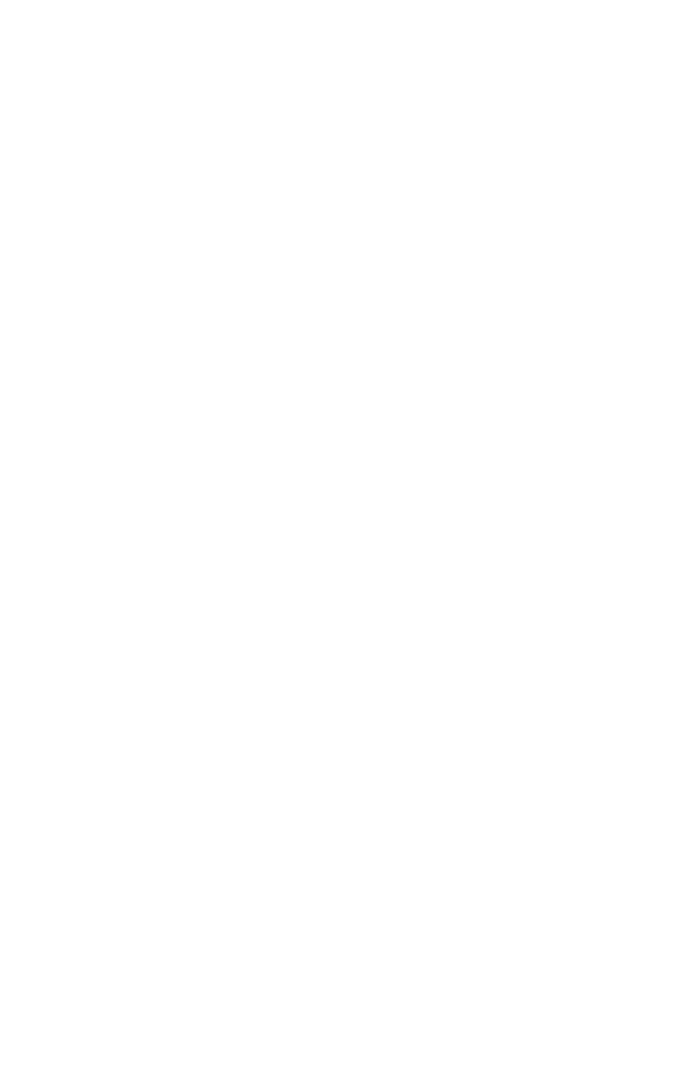 scroll, scrollTop: 0, scrollLeft: 0, axis: both 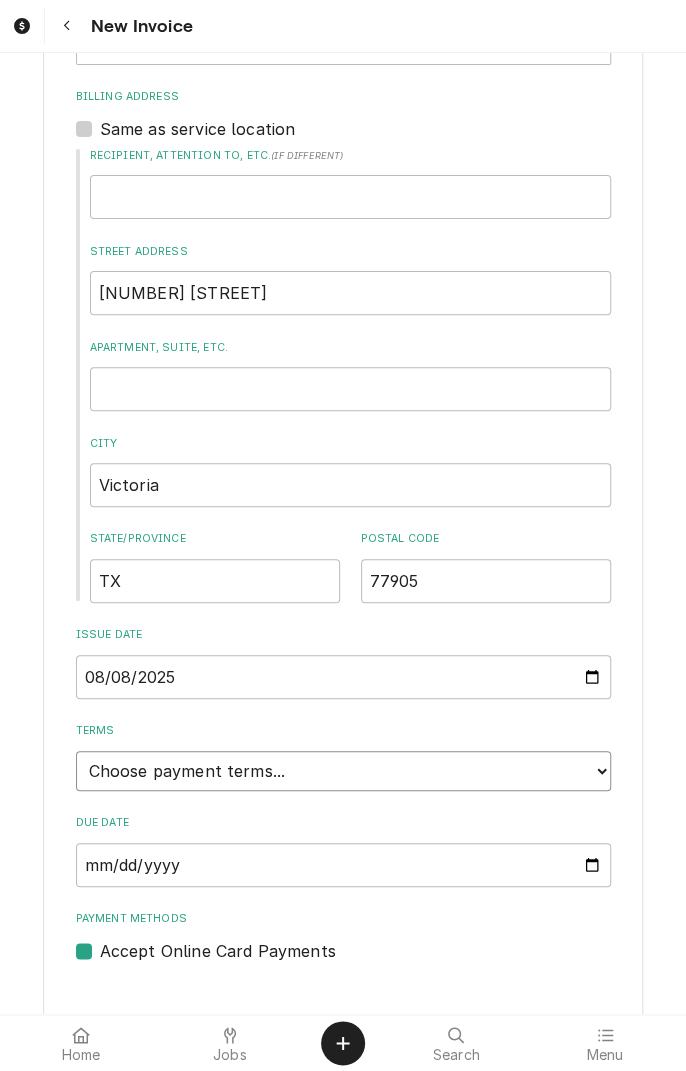 click on "Choose payment terms... Same Day Net 7 Net 14 Net 21 Net 30 Net 45 Net 60 Net 90" at bounding box center [343, 771] 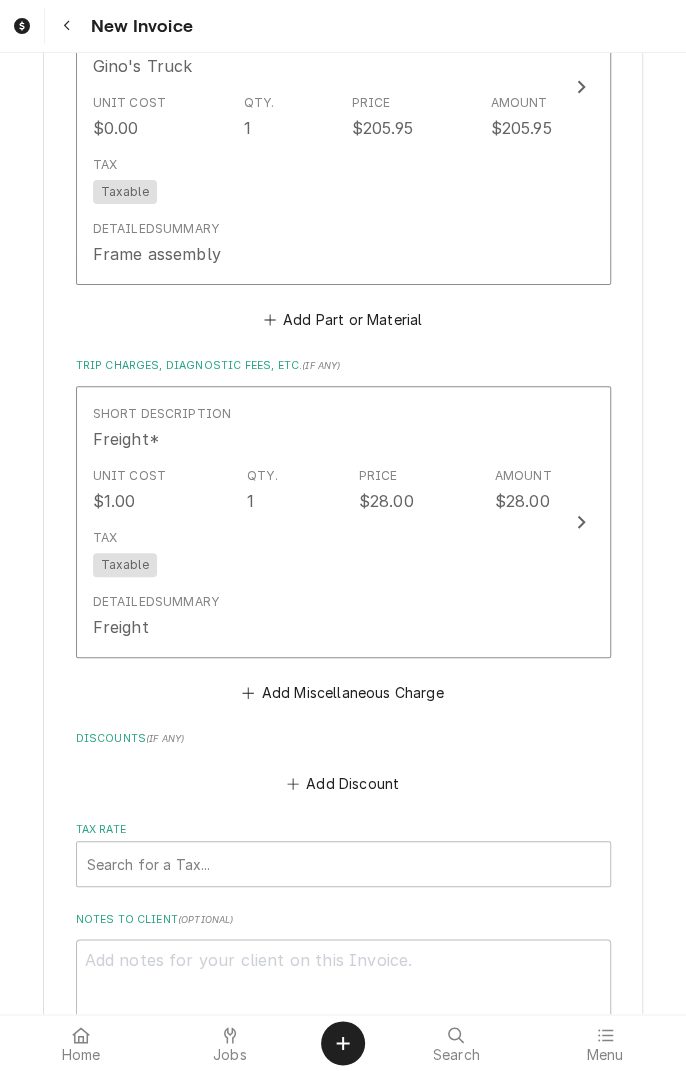 scroll, scrollTop: 2326, scrollLeft: 0, axis: vertical 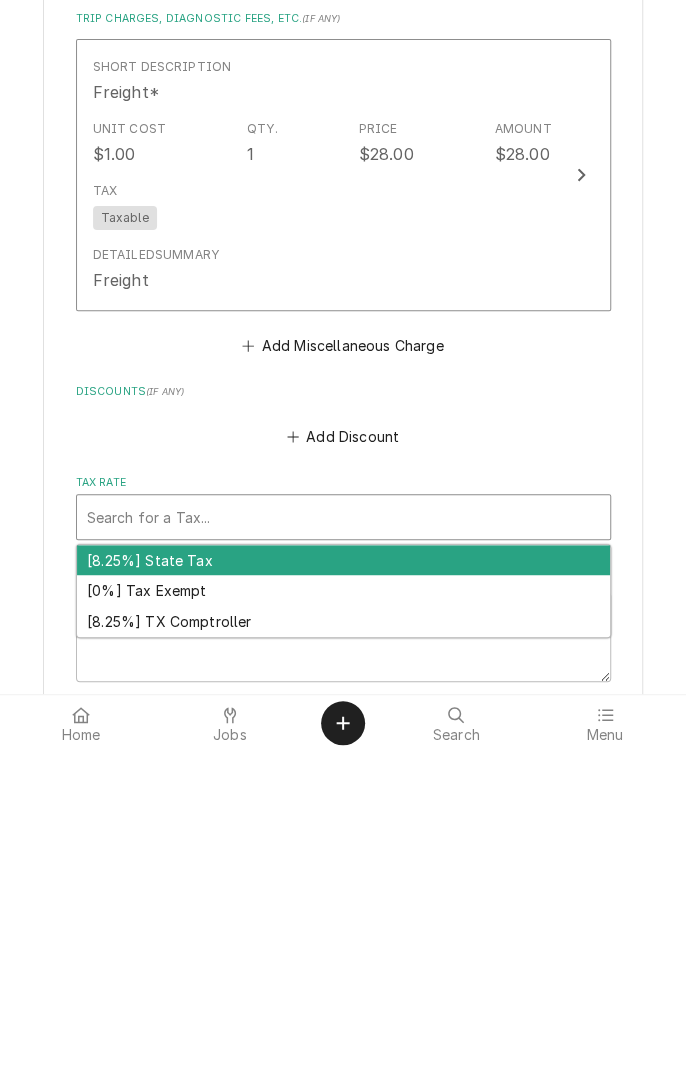click on "[8.25%] TX Comptroller" at bounding box center (343, 941) 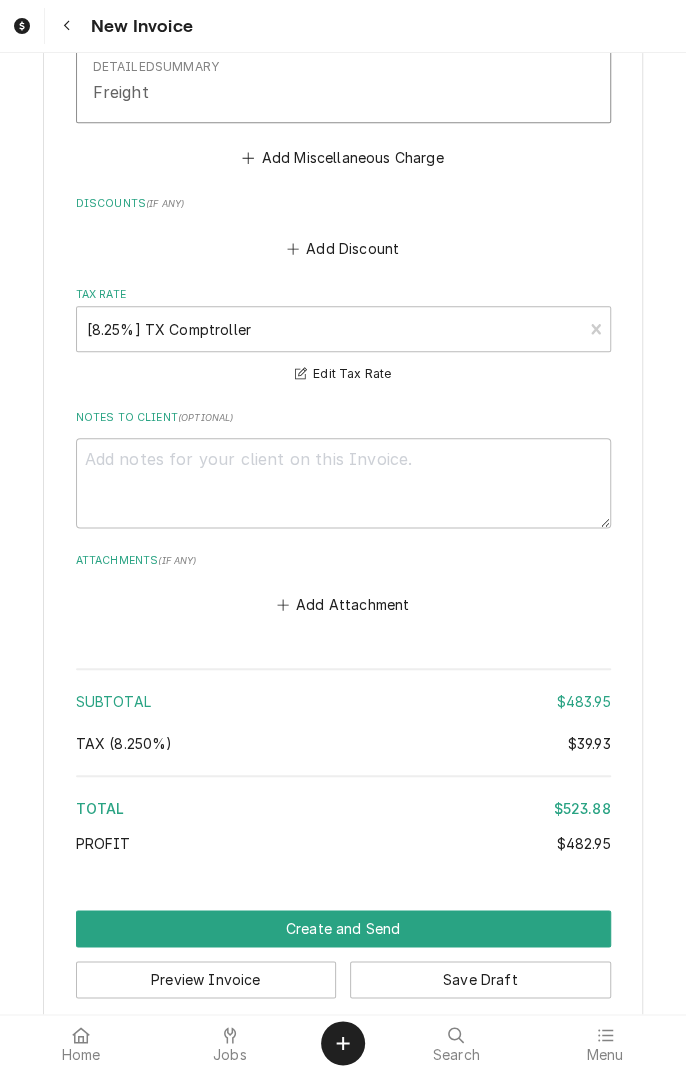 scroll, scrollTop: 2862, scrollLeft: 0, axis: vertical 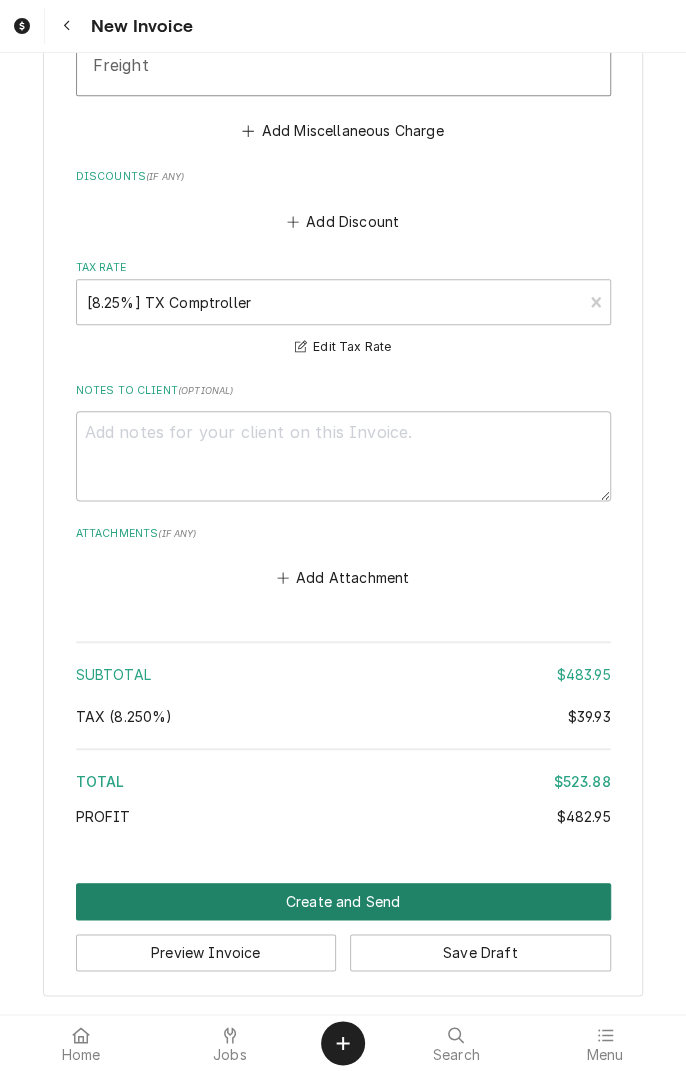 click on "Create and Send" at bounding box center (343, 901) 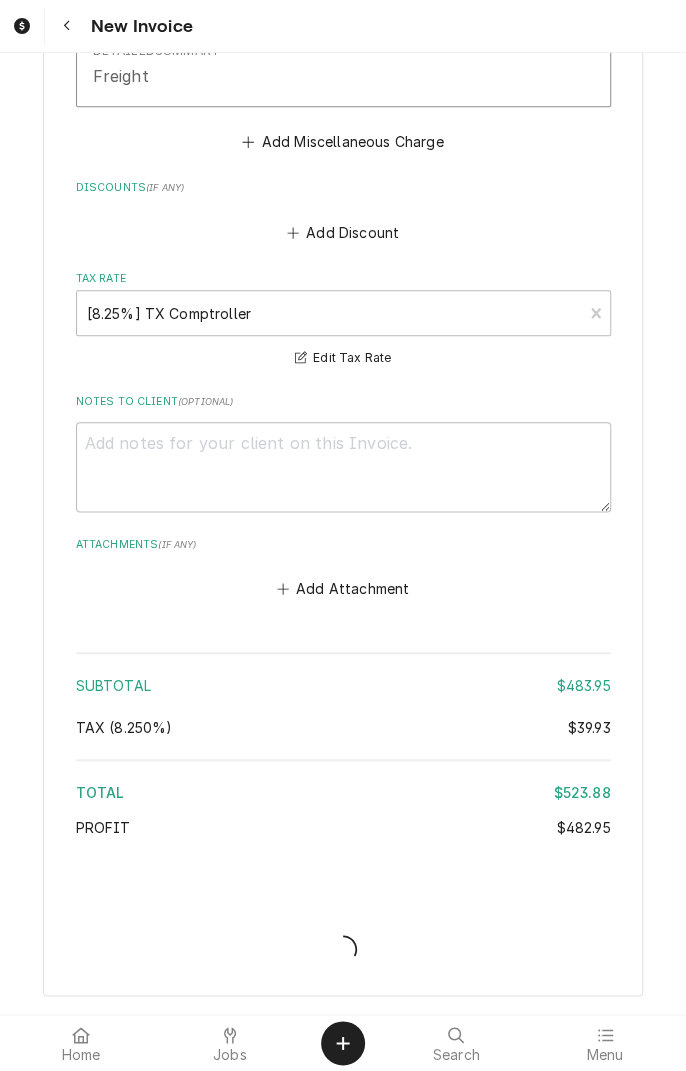 scroll, scrollTop: 2850, scrollLeft: 0, axis: vertical 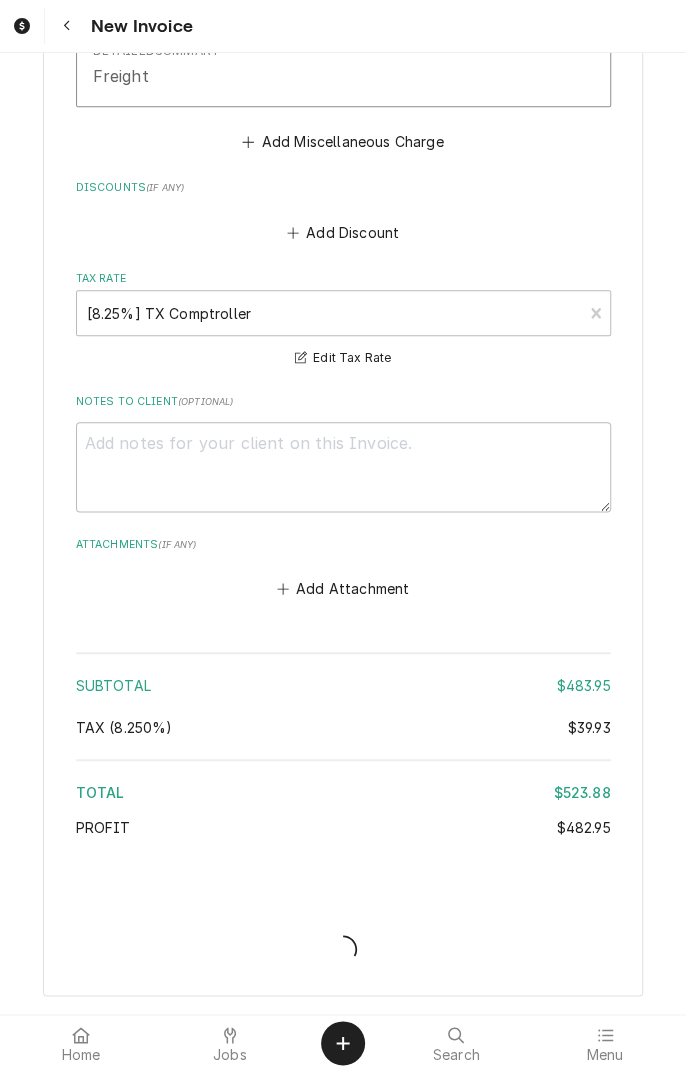 type on "x" 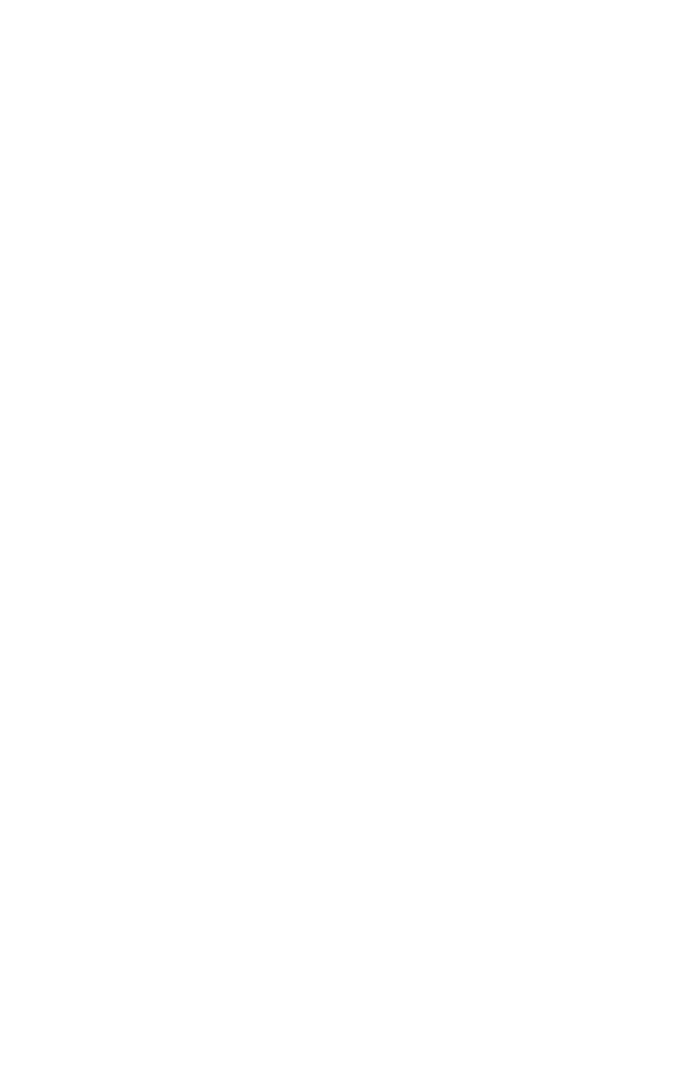 scroll, scrollTop: 0, scrollLeft: 0, axis: both 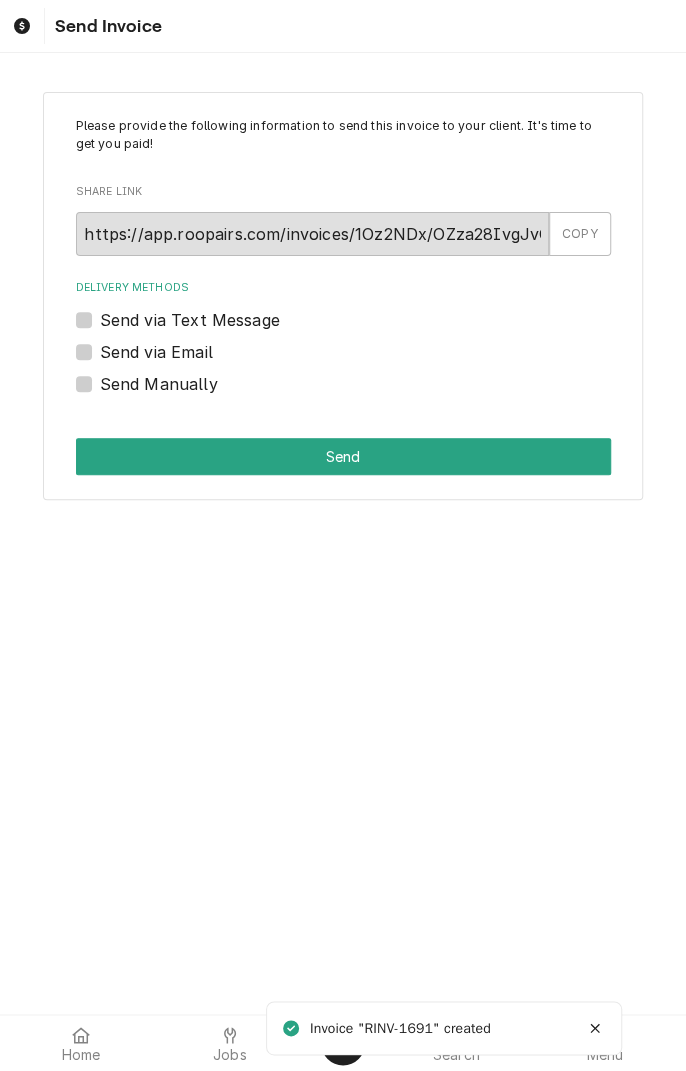 click on "Send via Text Message" at bounding box center [190, 320] 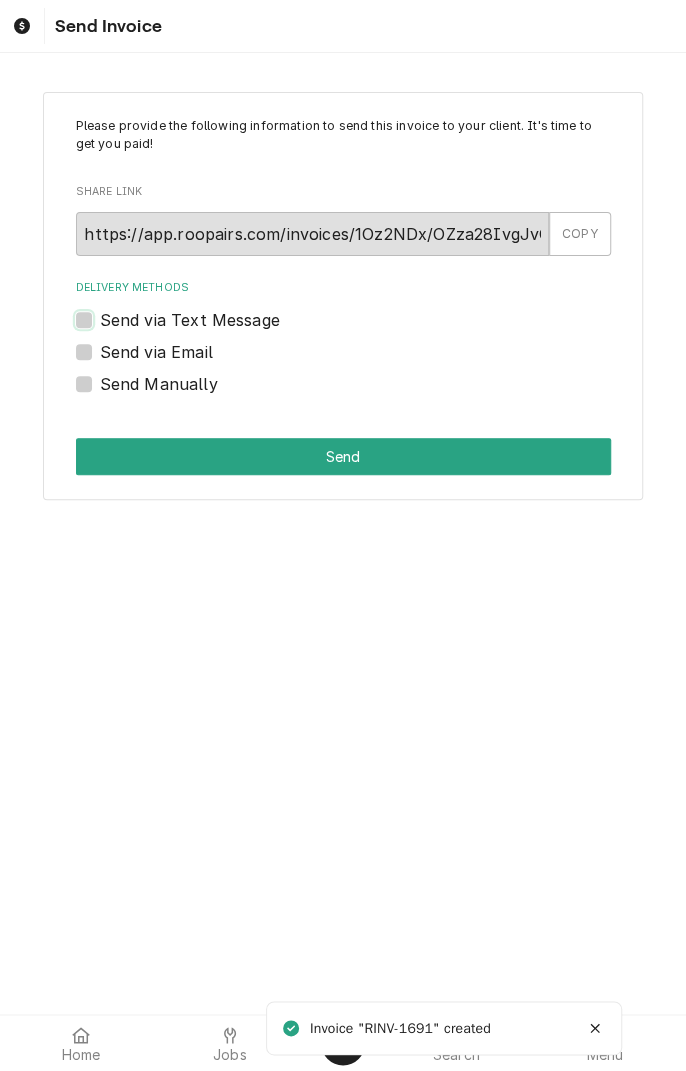 click on "Send via Text Message" at bounding box center [367, 330] 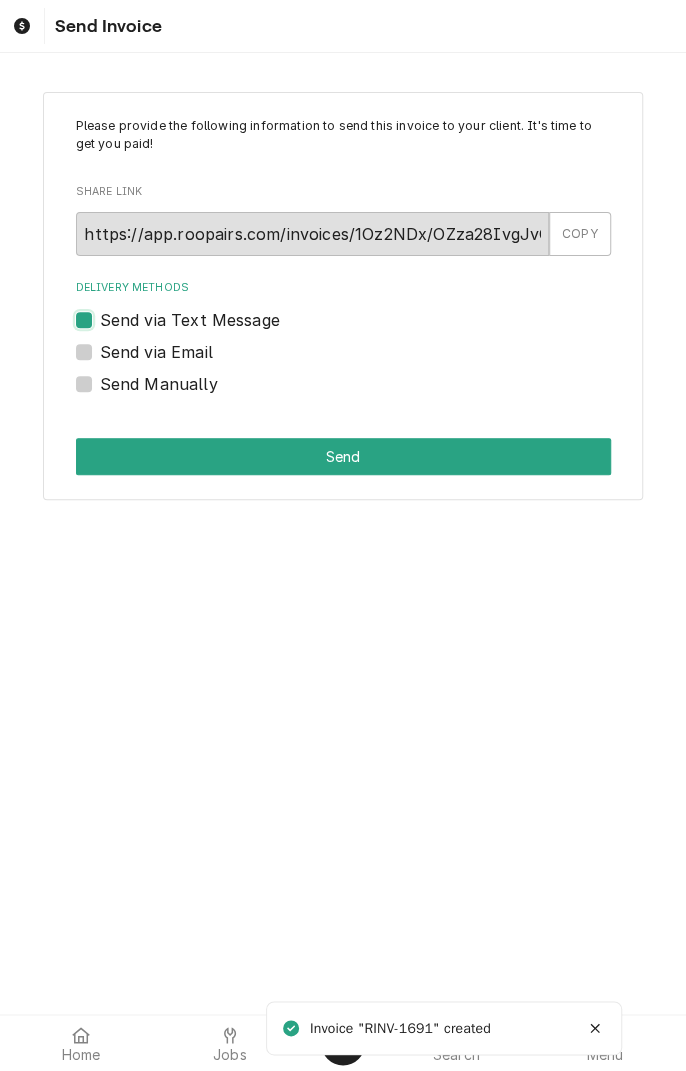 checkbox on "true" 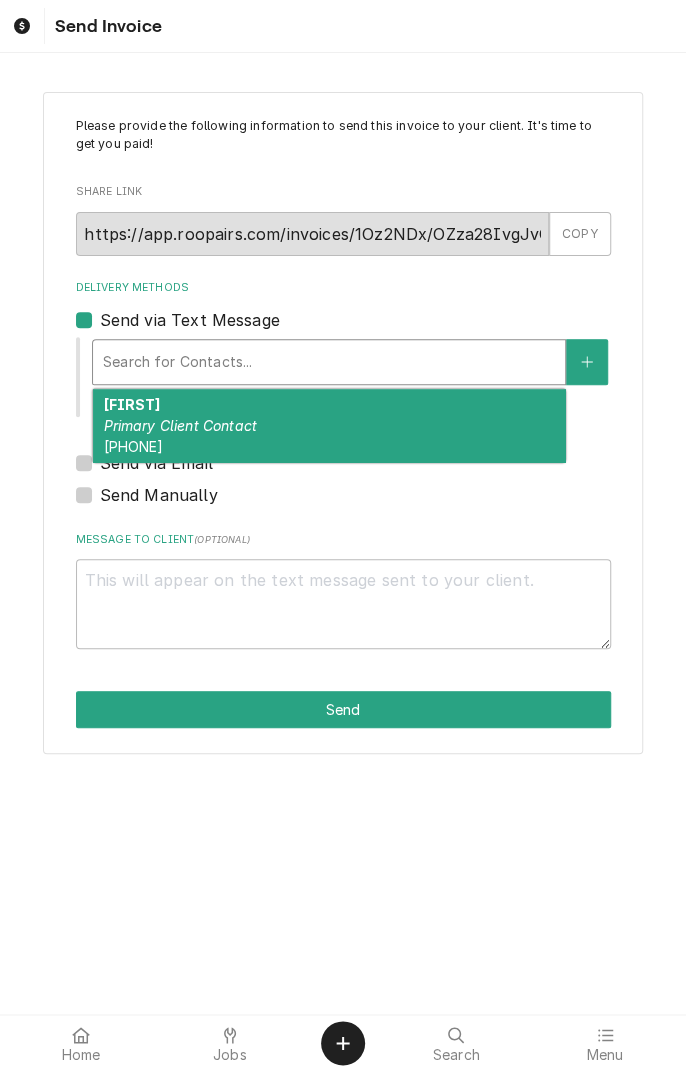 click on "[FIRST] Primary Client Contact [PHONE]" at bounding box center [329, 425] 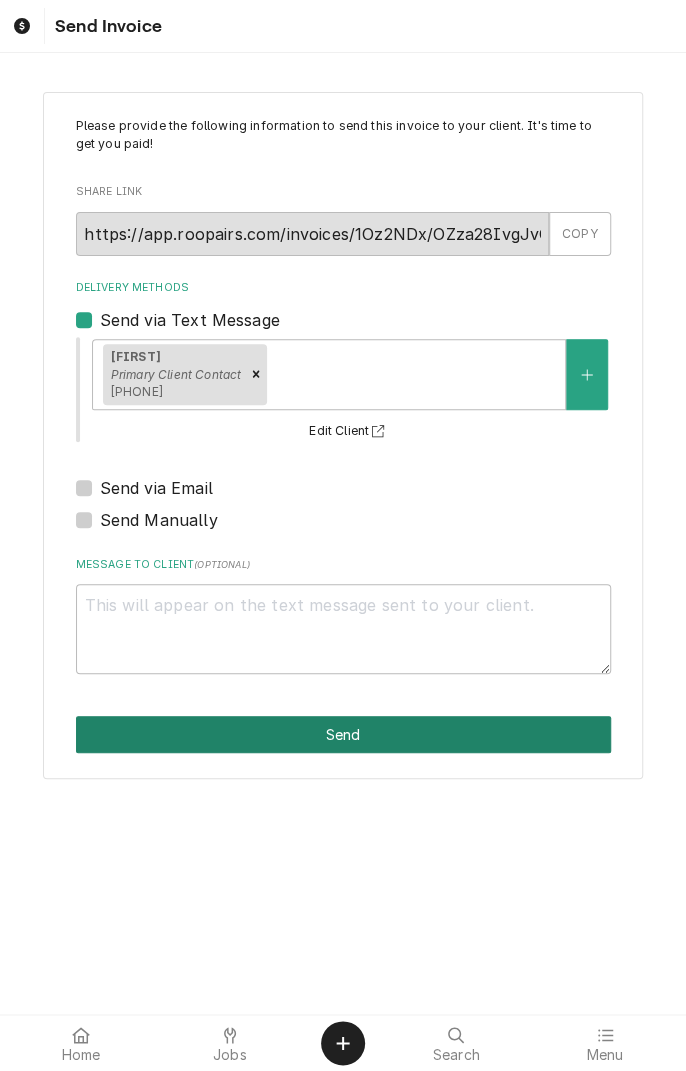 click on "Send" at bounding box center [343, 734] 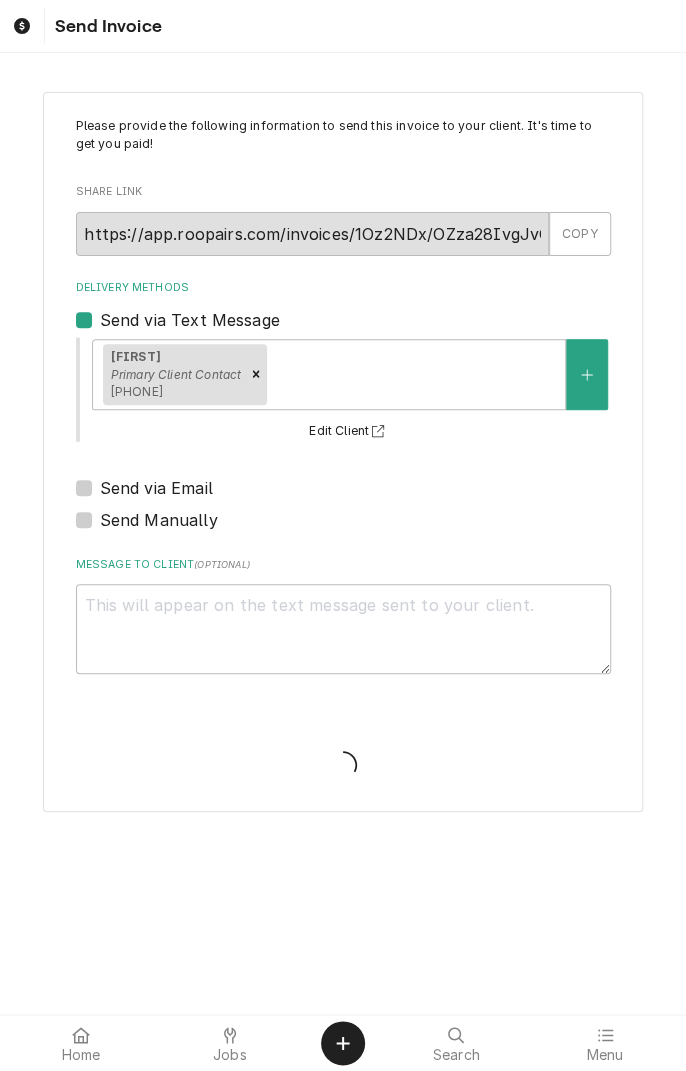 type on "x" 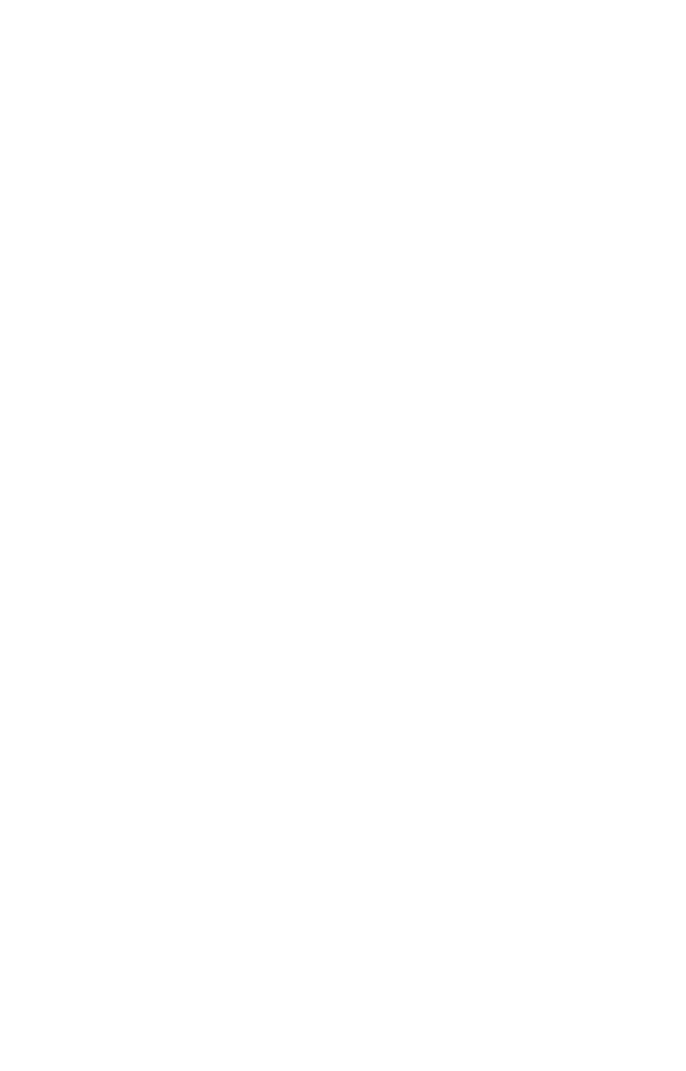 scroll, scrollTop: 0, scrollLeft: 0, axis: both 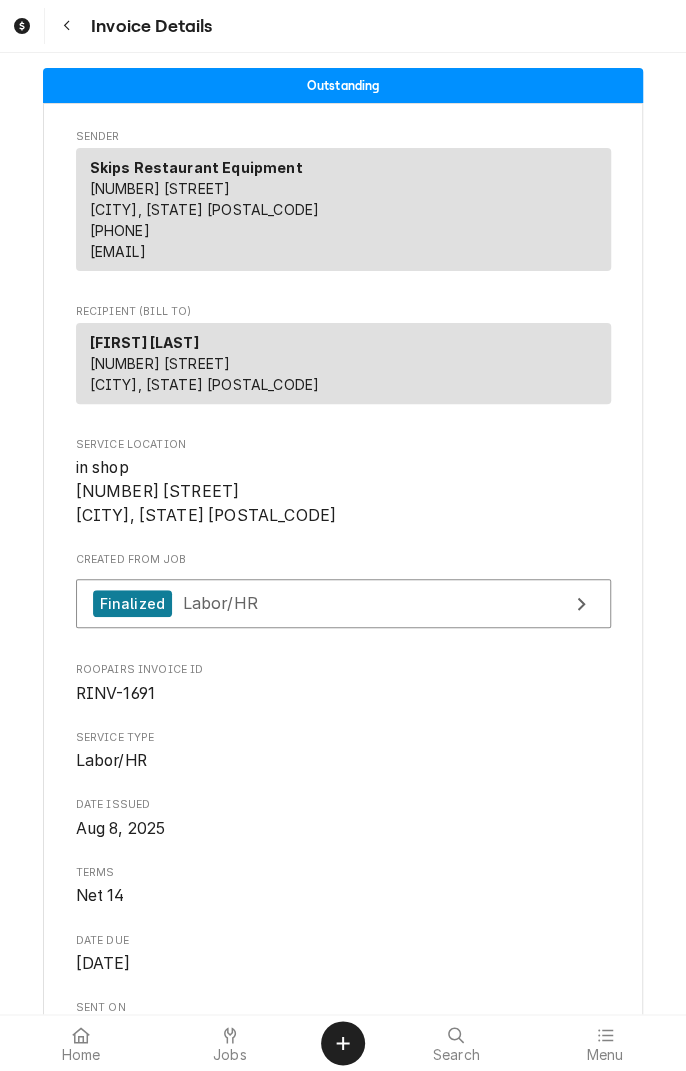 click 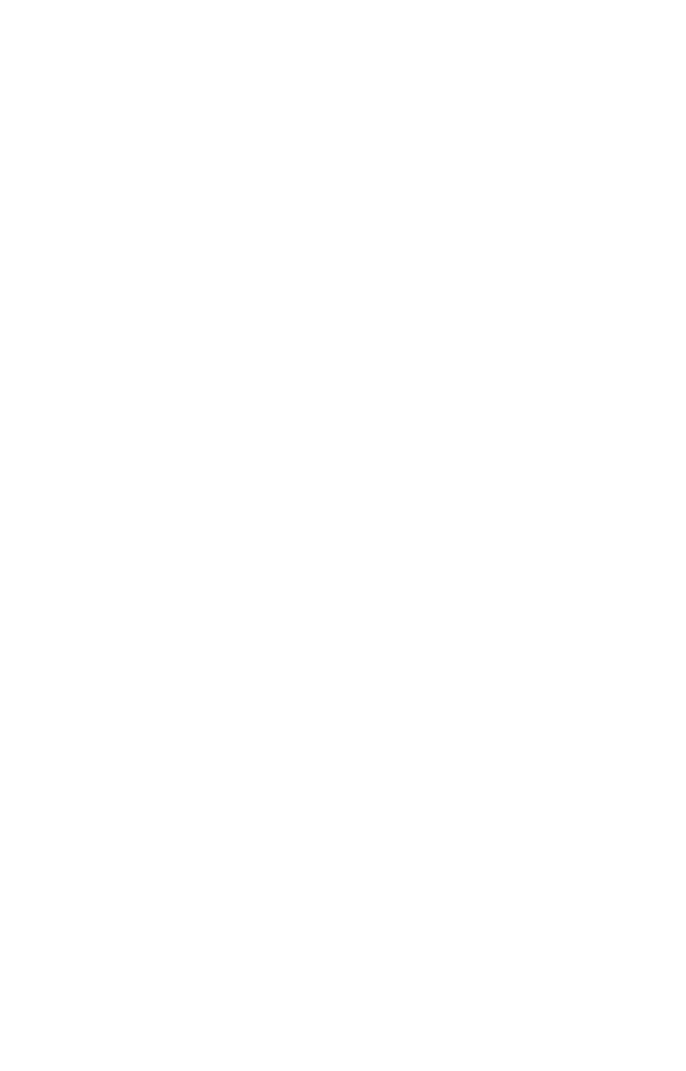 scroll, scrollTop: 0, scrollLeft: 0, axis: both 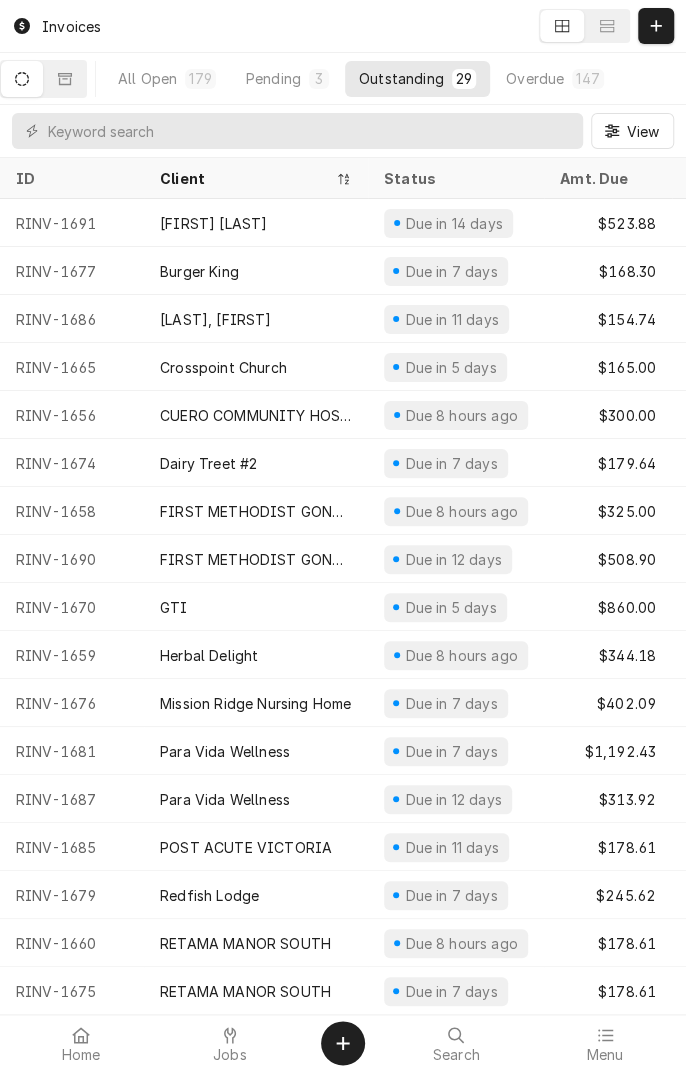 click at bounding box center [230, 1035] 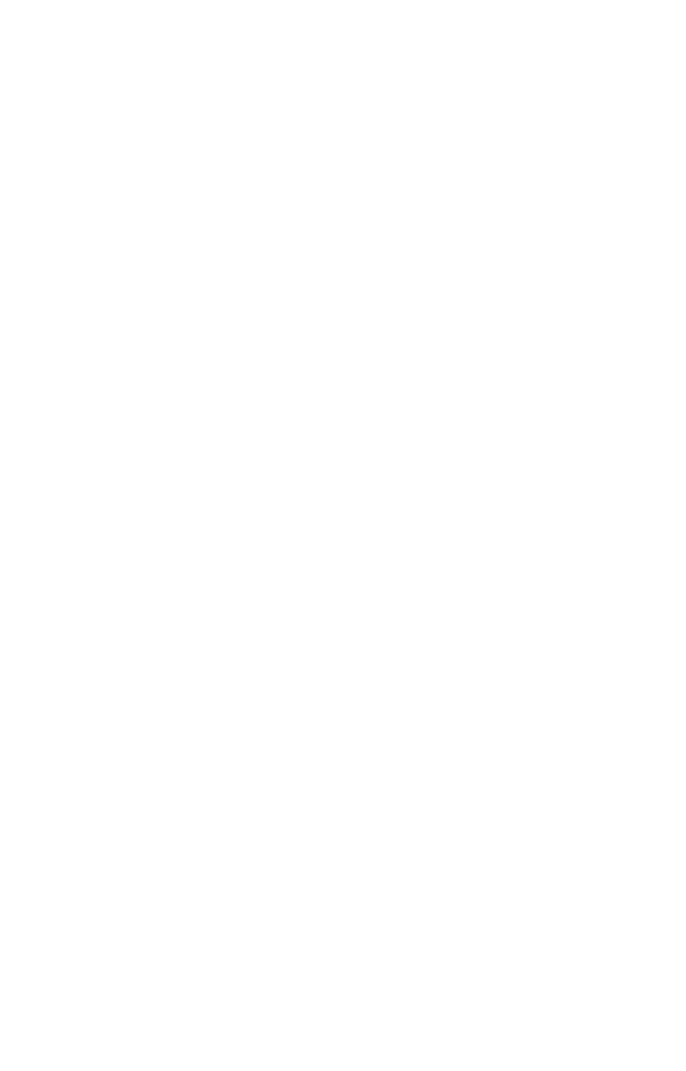 scroll, scrollTop: 0, scrollLeft: 0, axis: both 